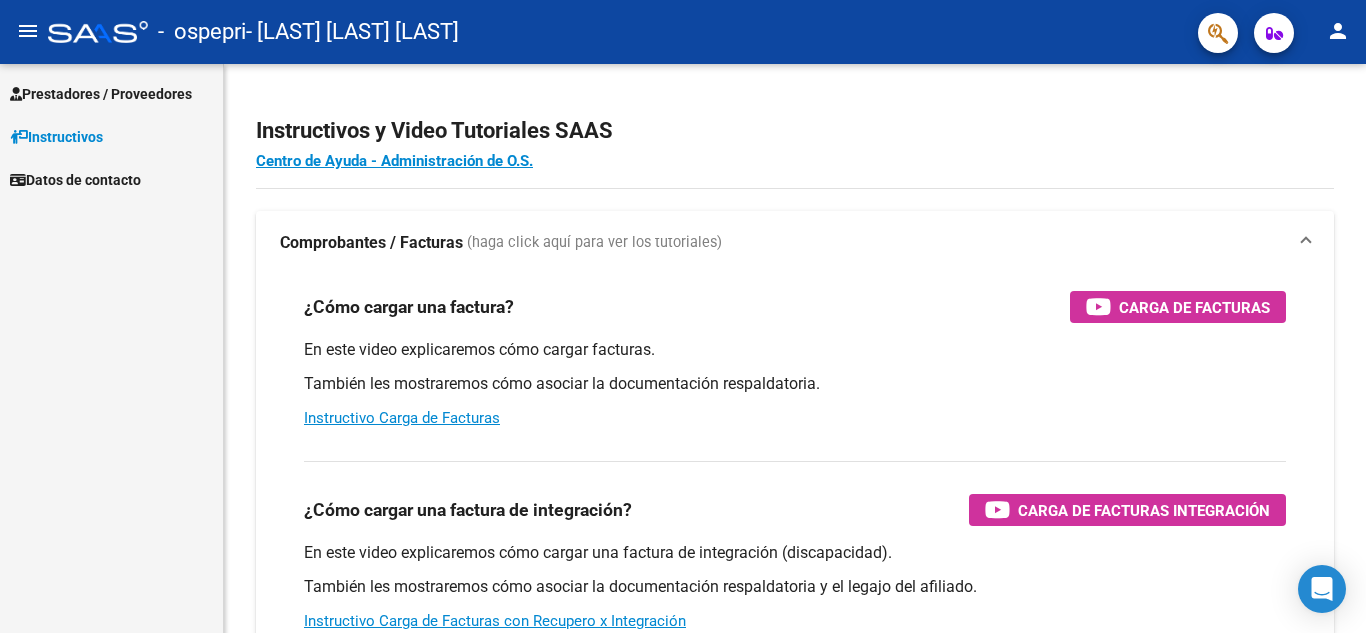 scroll, scrollTop: 0, scrollLeft: 0, axis: both 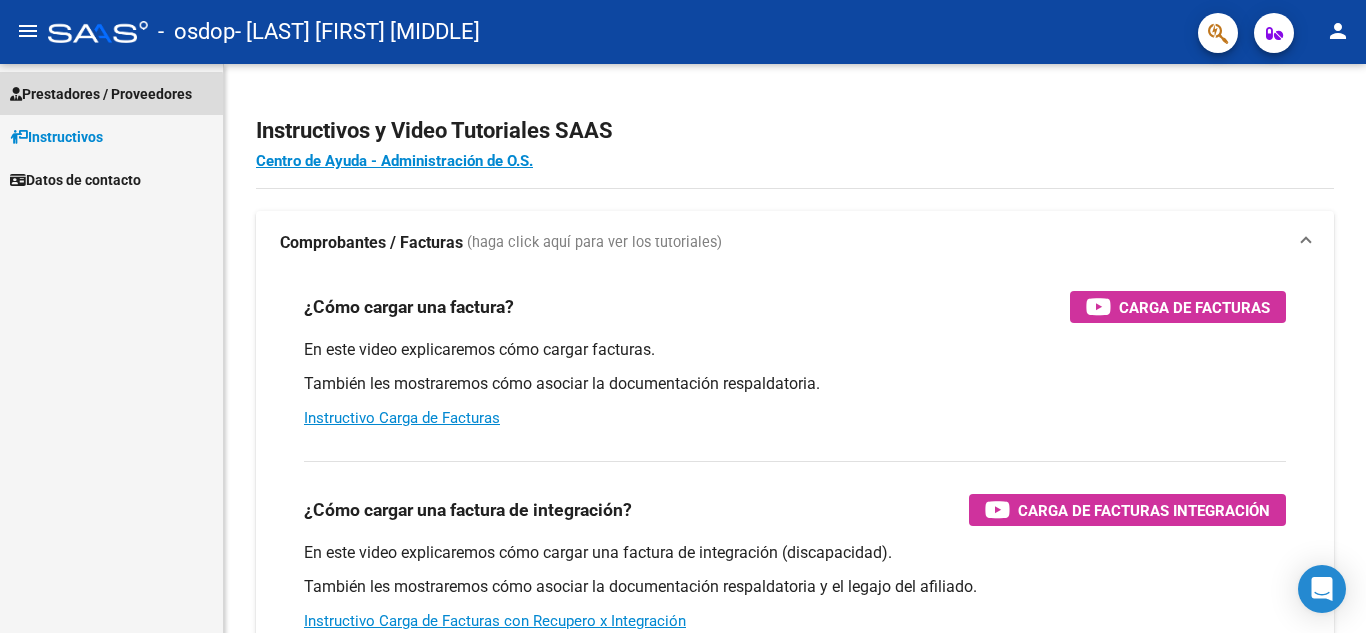 click on "Prestadores / Proveedores" at bounding box center (101, 94) 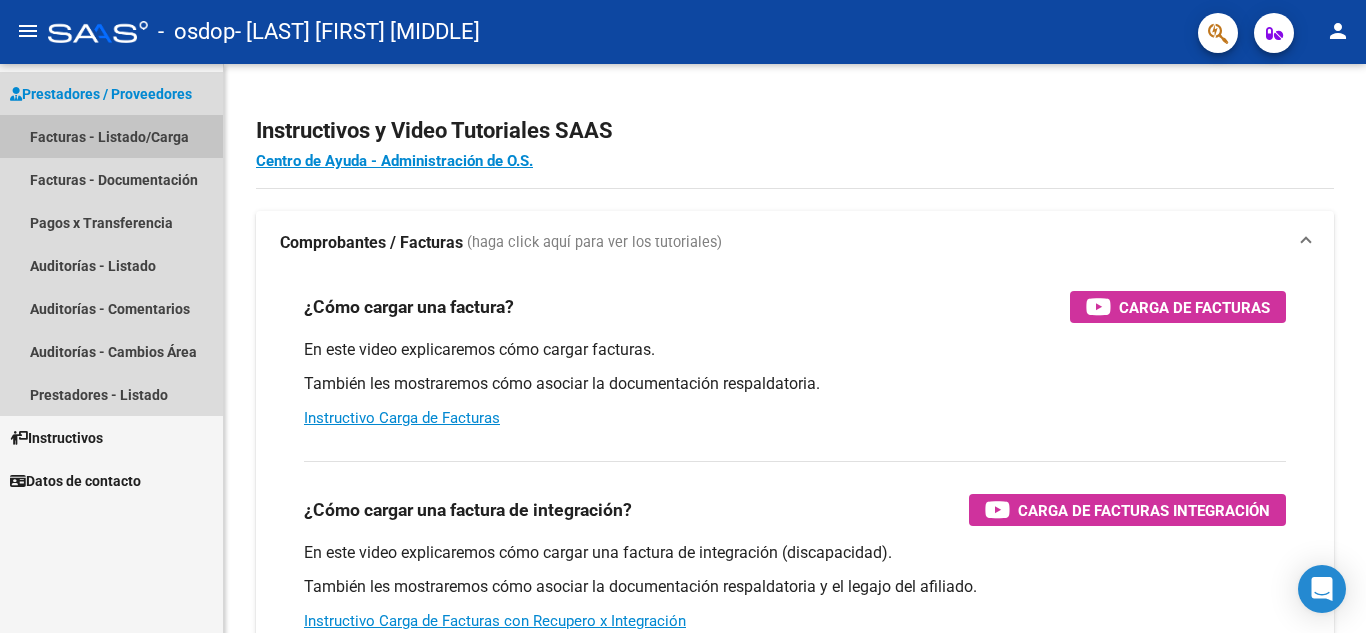 click on "Facturas - Listado/Carga" at bounding box center (111, 136) 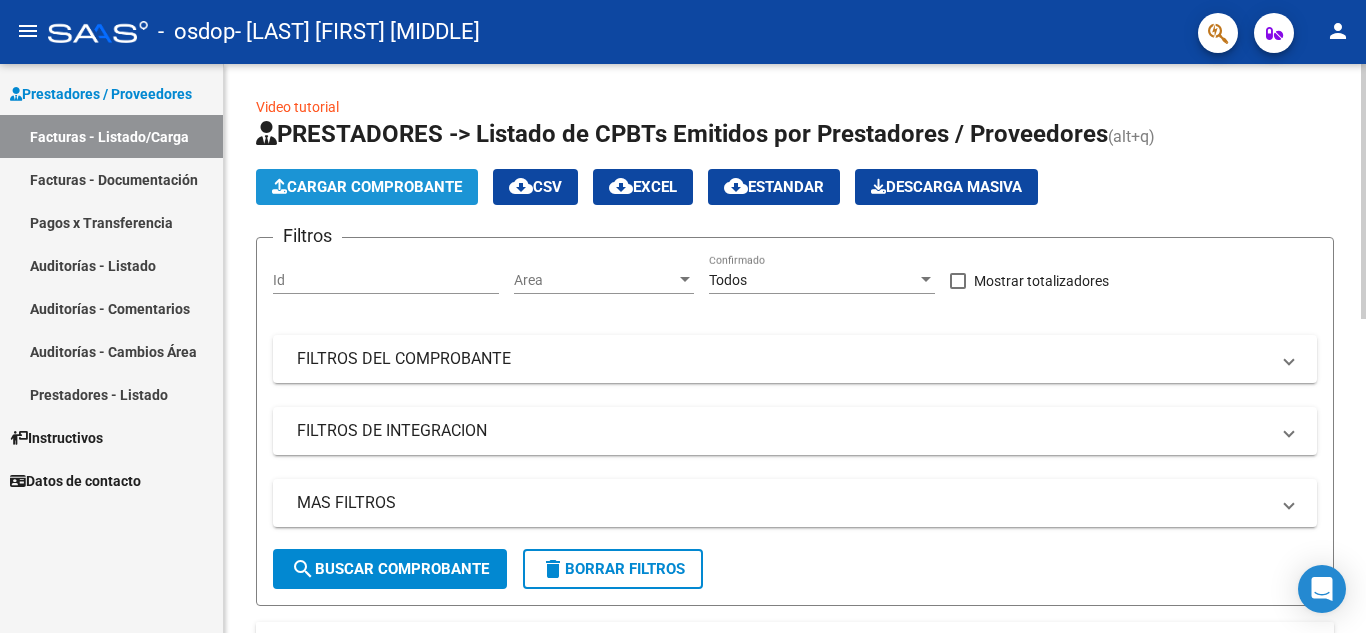 click on "Cargar Comprobante" 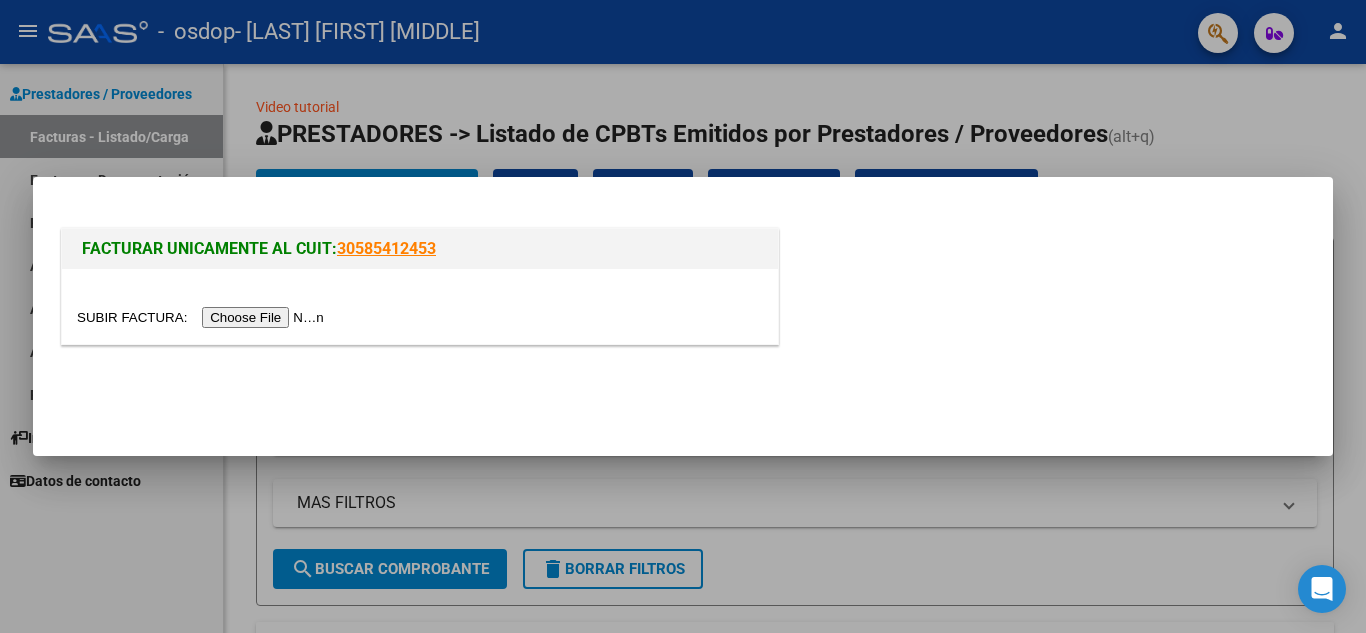 click at bounding box center (203, 317) 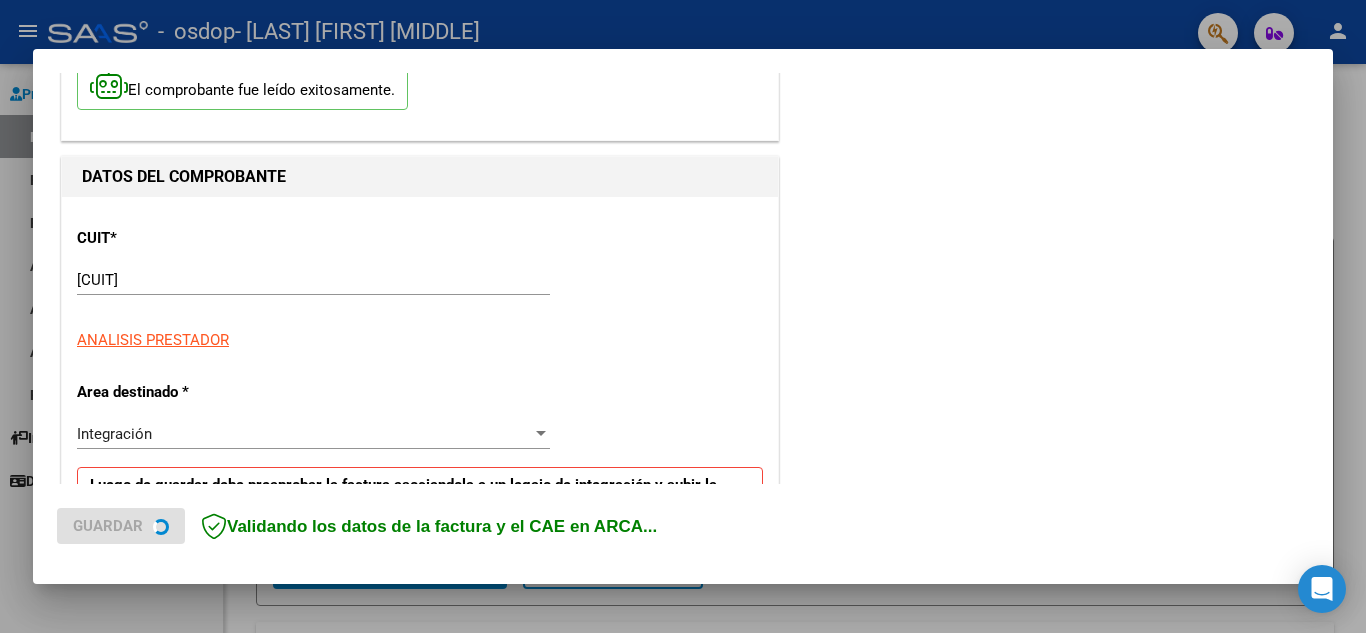 scroll, scrollTop: 127, scrollLeft: 0, axis: vertical 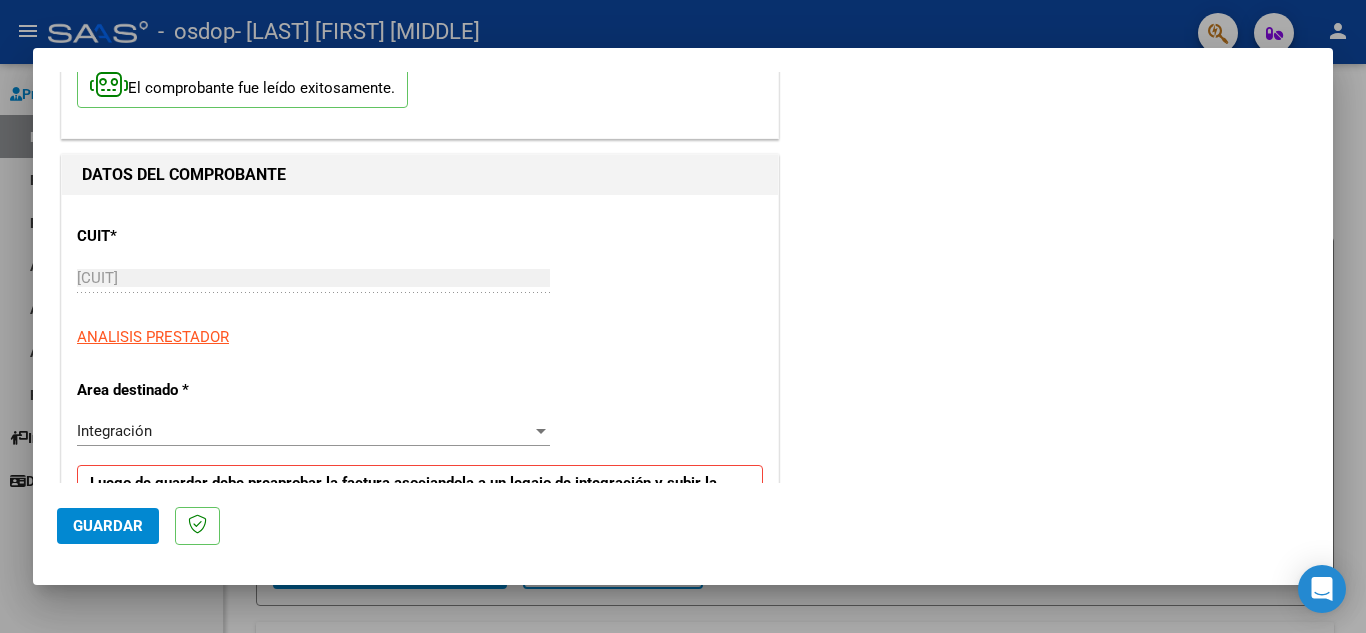 click on "Integración Seleccionar Area" at bounding box center (313, 431) 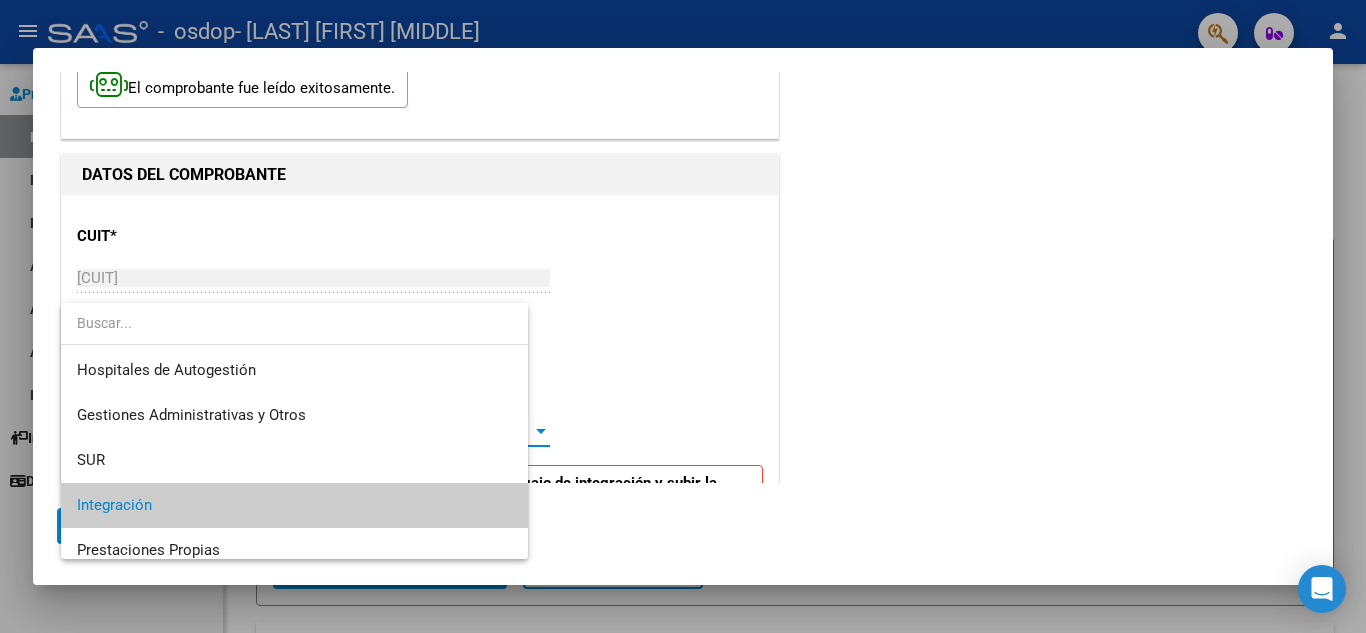 scroll, scrollTop: 75, scrollLeft: 0, axis: vertical 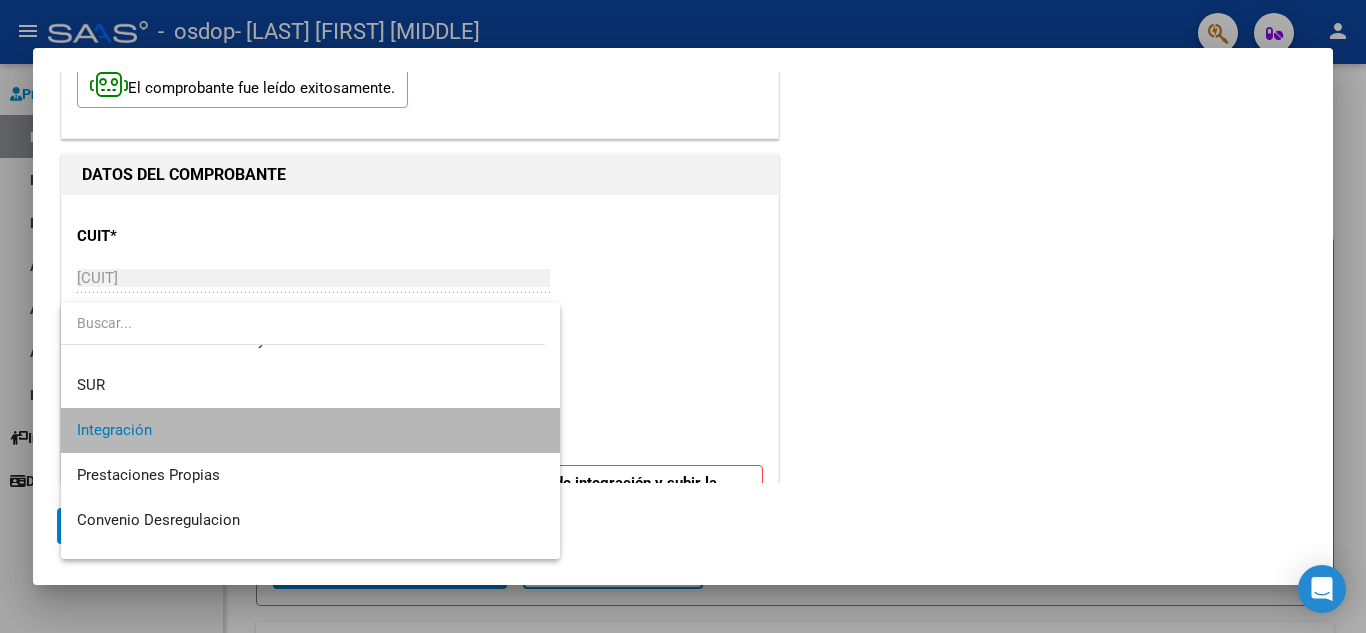 click on "Integración" at bounding box center (310, 430) 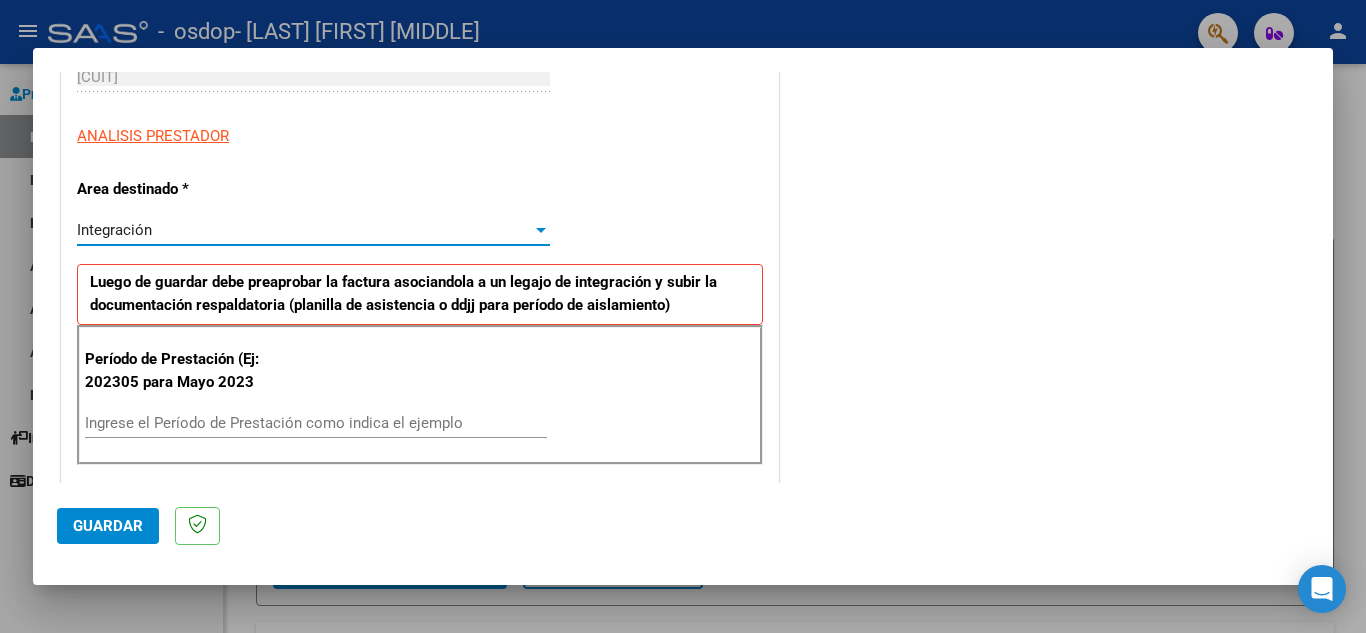 scroll, scrollTop: 330, scrollLeft: 0, axis: vertical 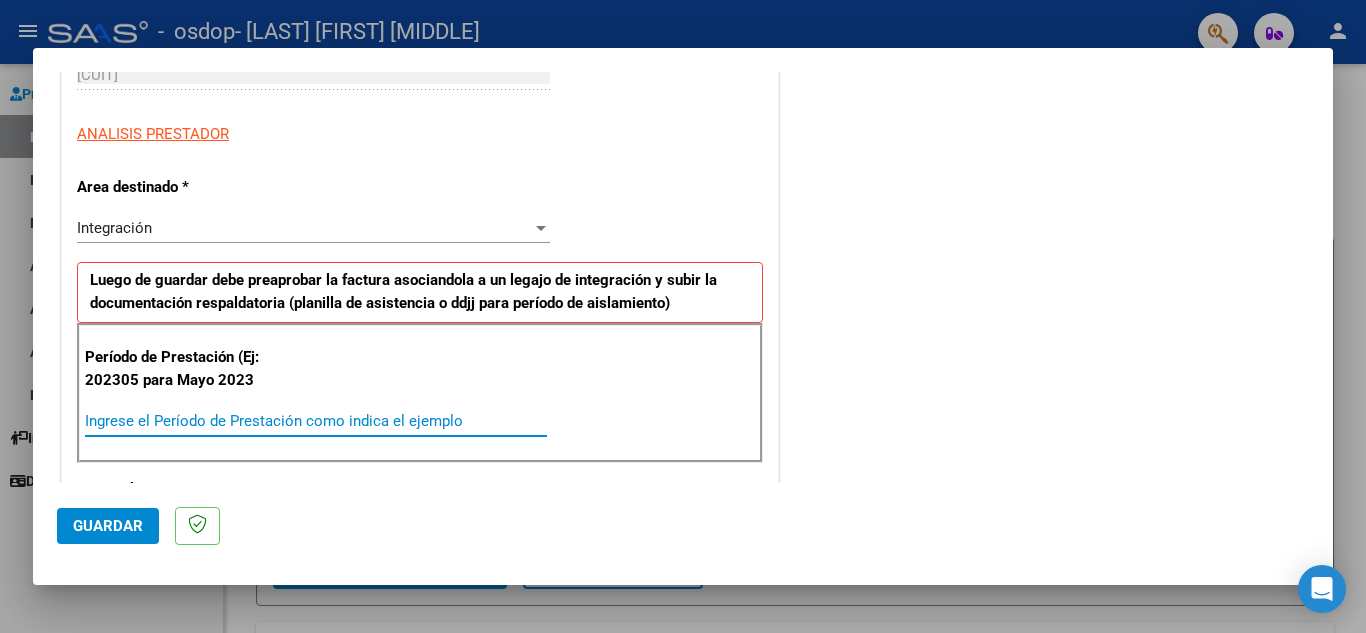 click on "Ingrese el Período de Prestación como indica el ejemplo" at bounding box center (316, 421) 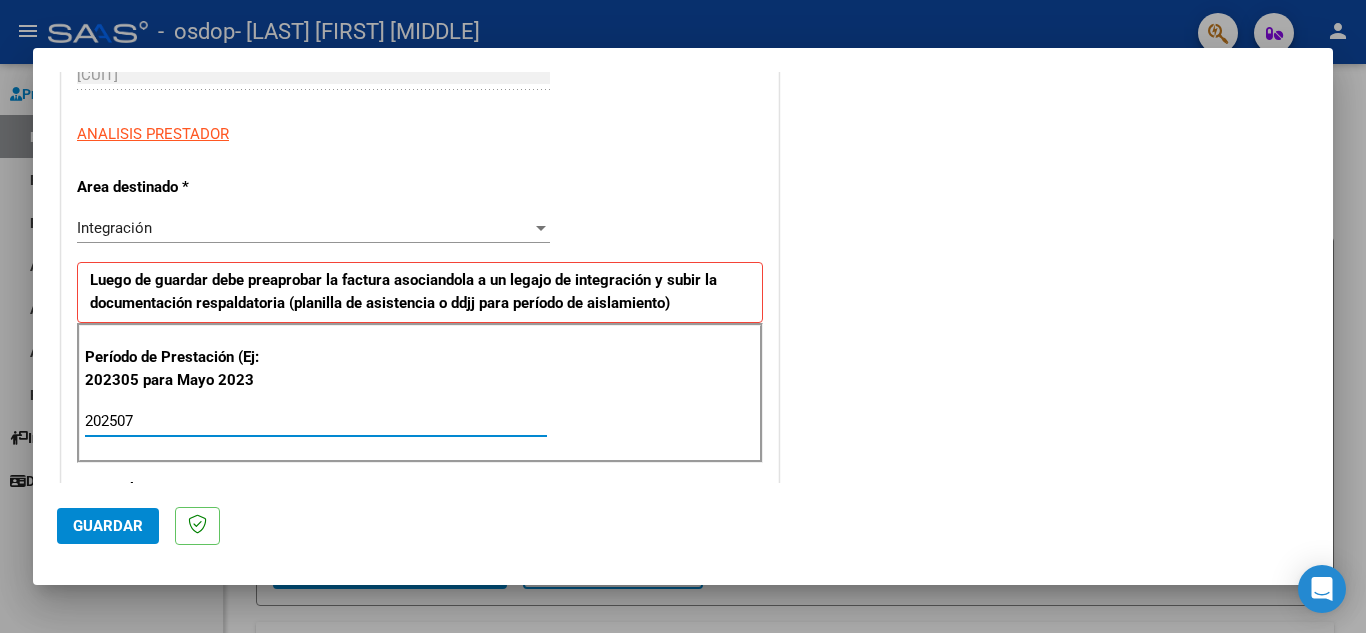 type on "202507" 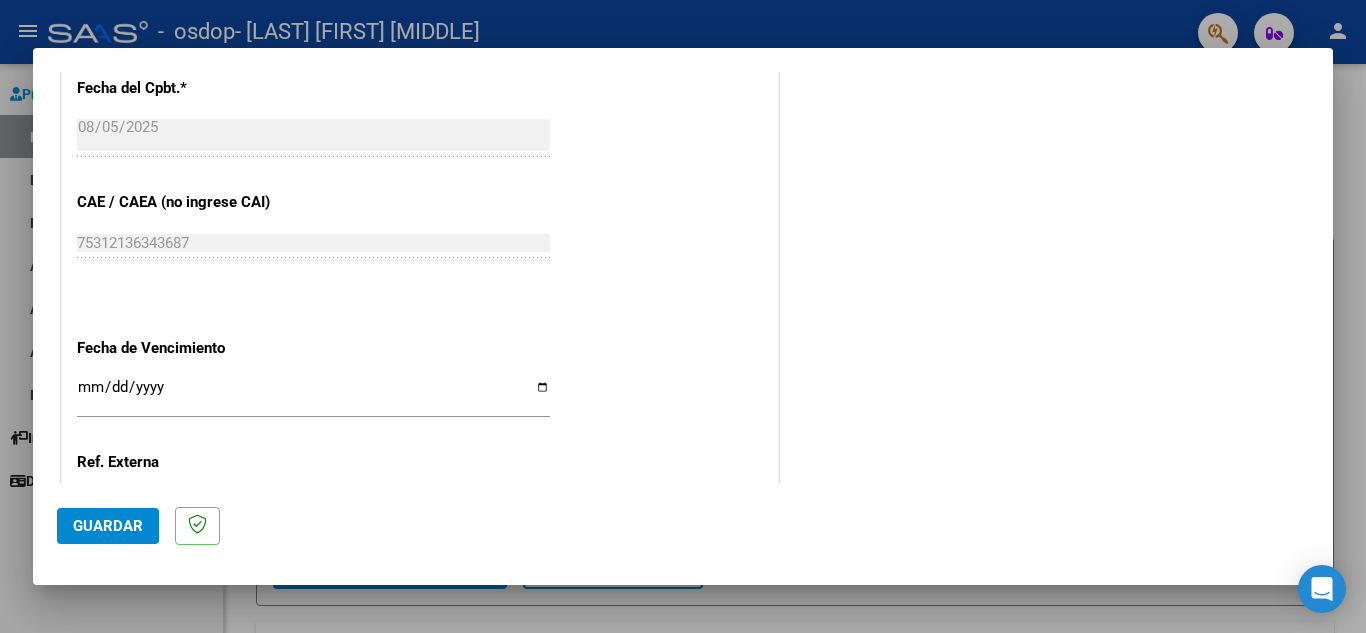 scroll, scrollTop: 1311, scrollLeft: 0, axis: vertical 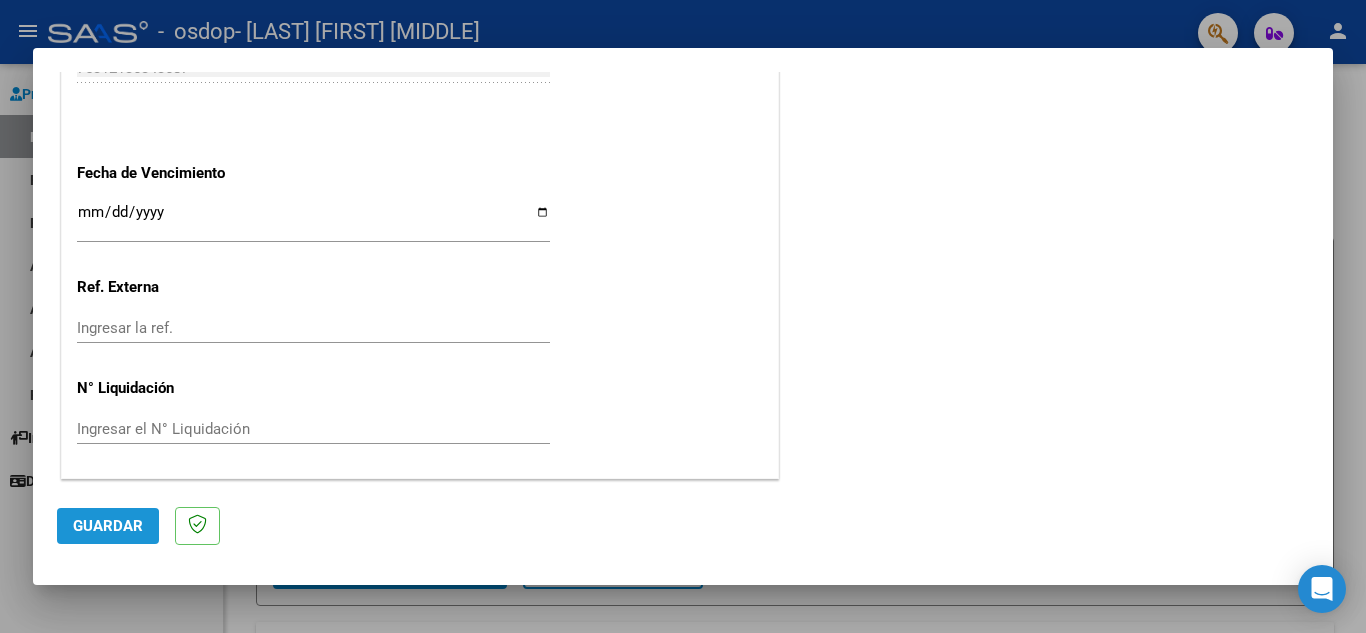 click on "Guardar" 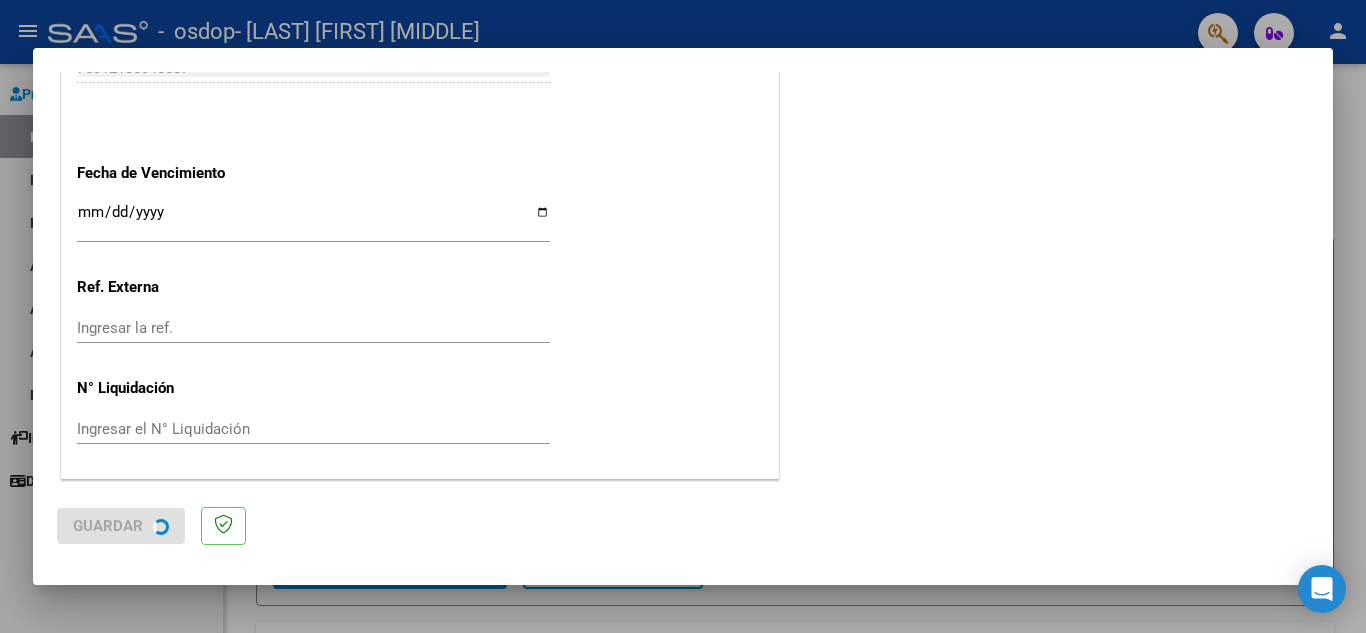 scroll, scrollTop: 0, scrollLeft: 0, axis: both 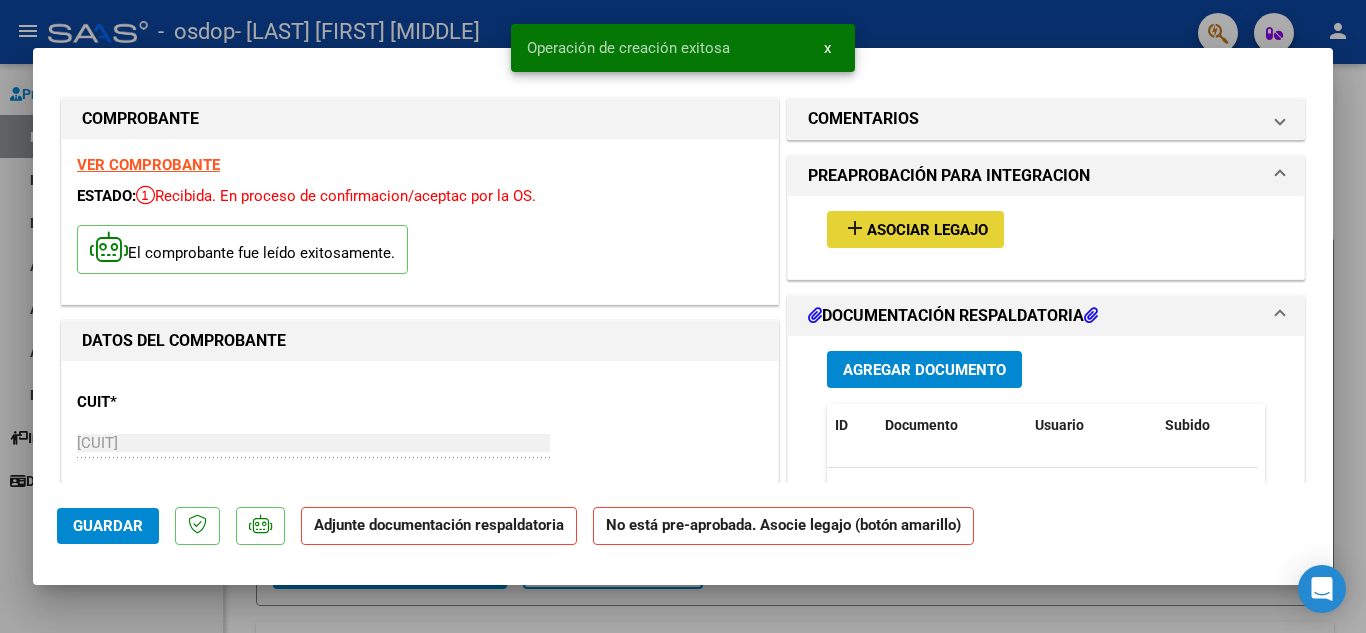 click on "Asociar Legajo" at bounding box center [927, 230] 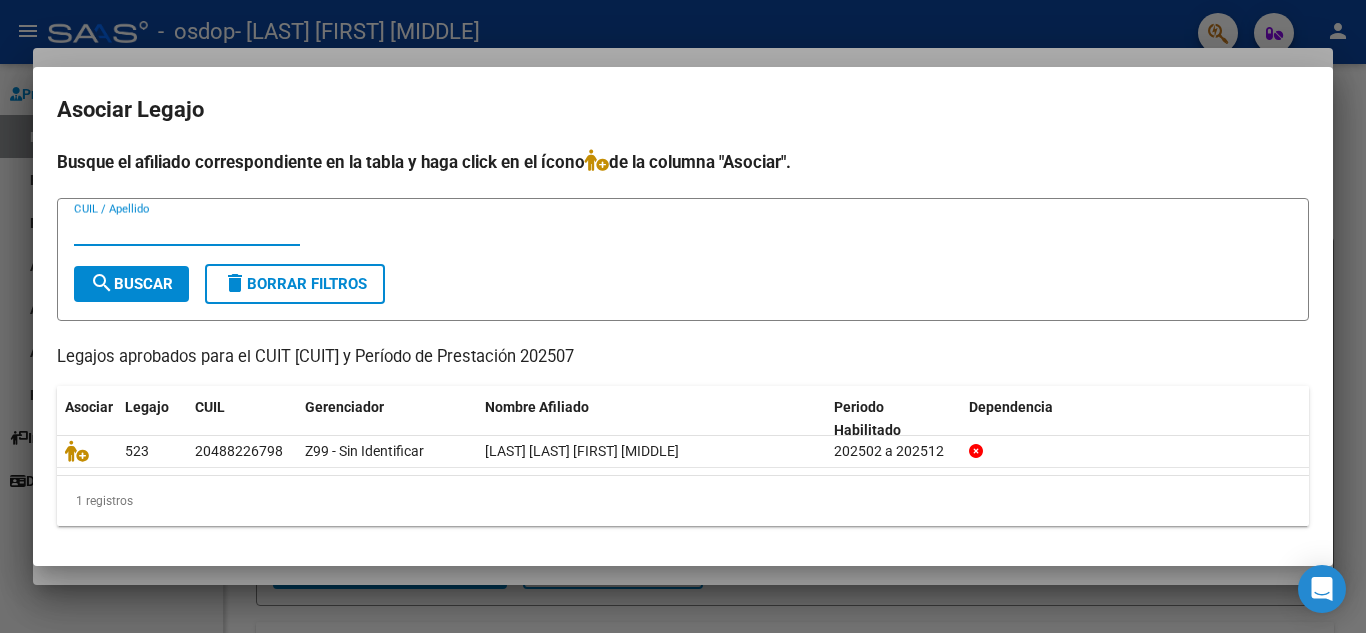 click on "search  Buscar" at bounding box center (131, 284) 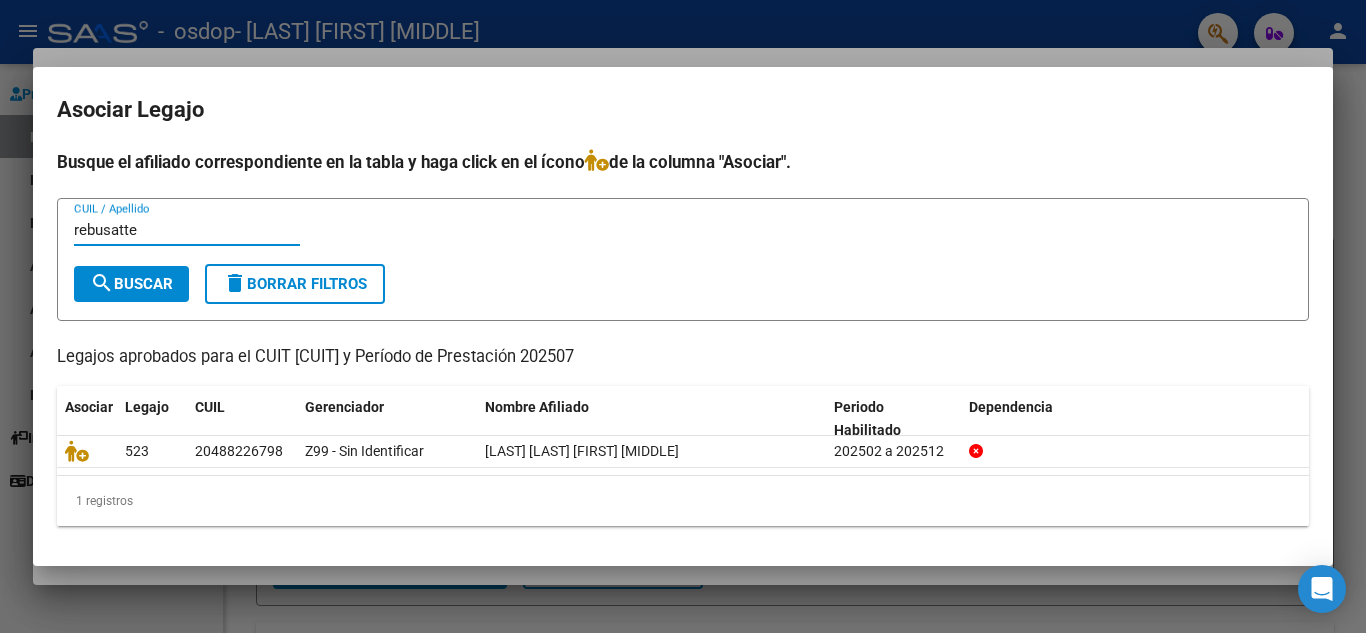 type on "rebusatte" 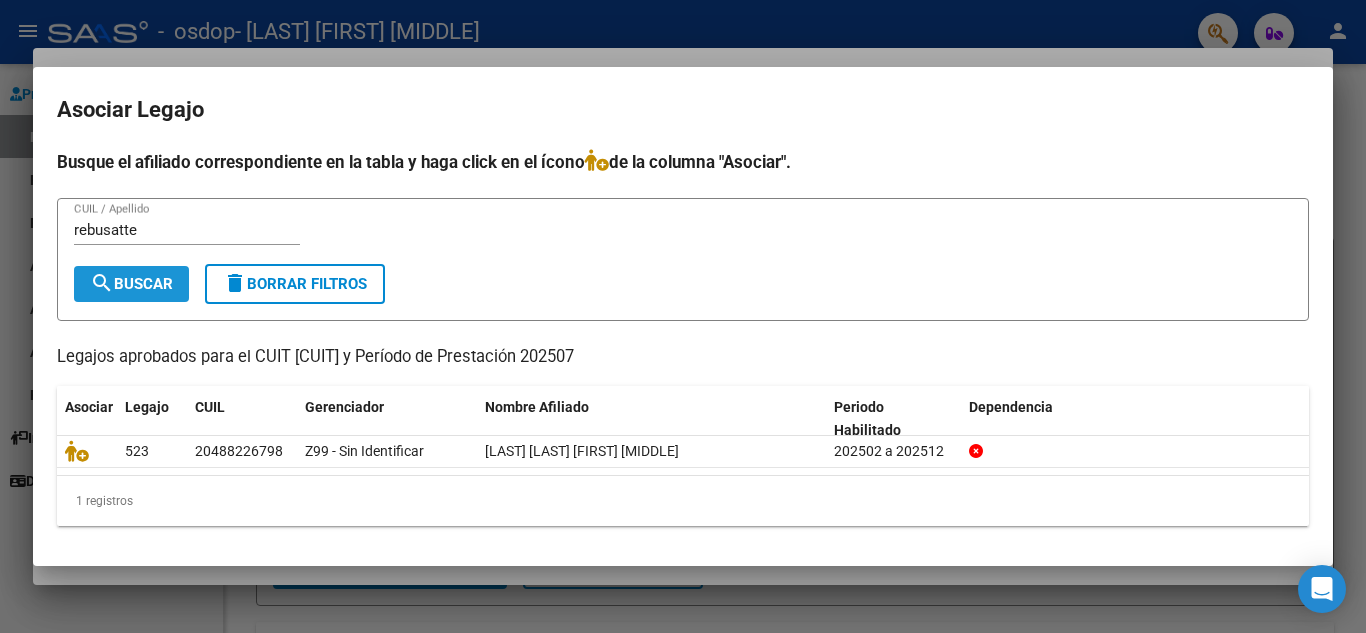 click on "search  Buscar" at bounding box center [131, 284] 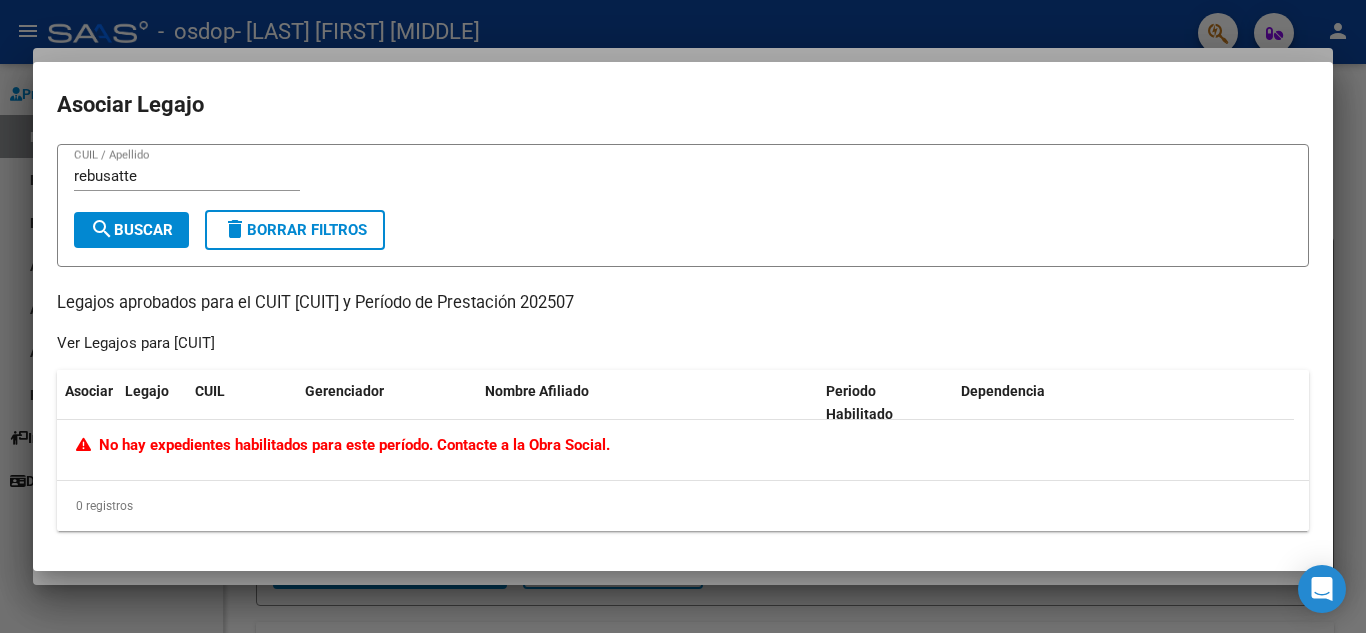 click at bounding box center [683, 316] 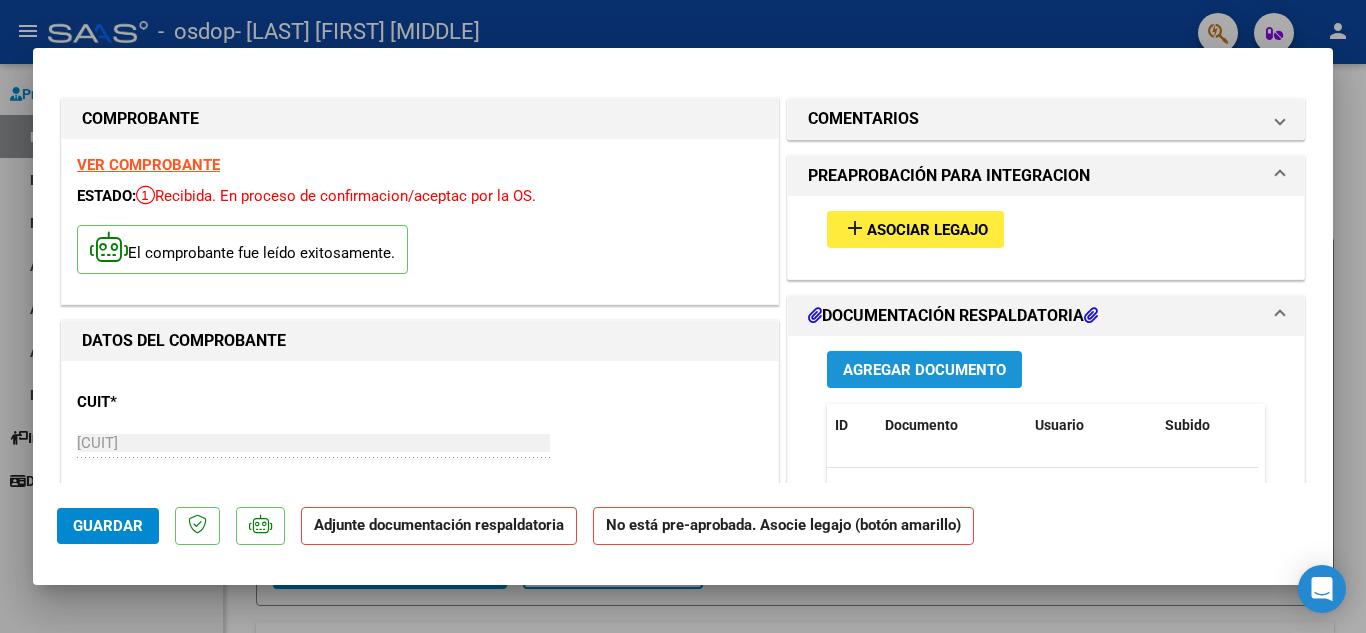 click on "Agregar Documento" at bounding box center [924, 370] 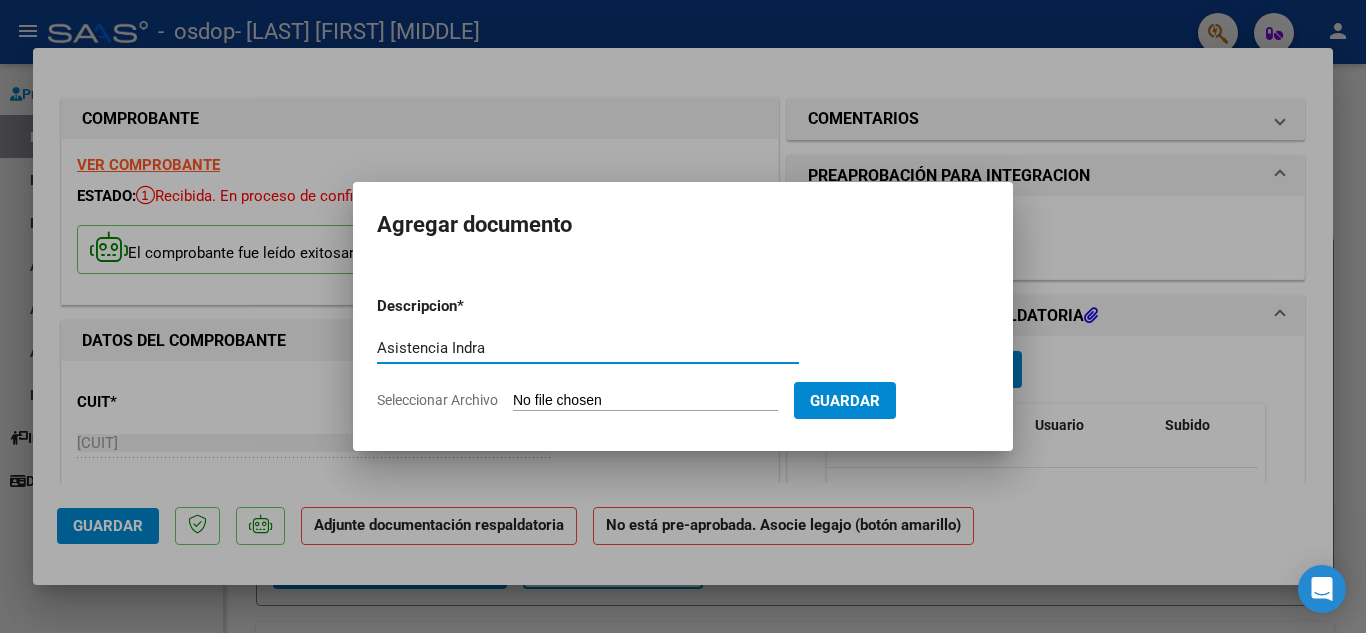 type on "Asistencia Indra" 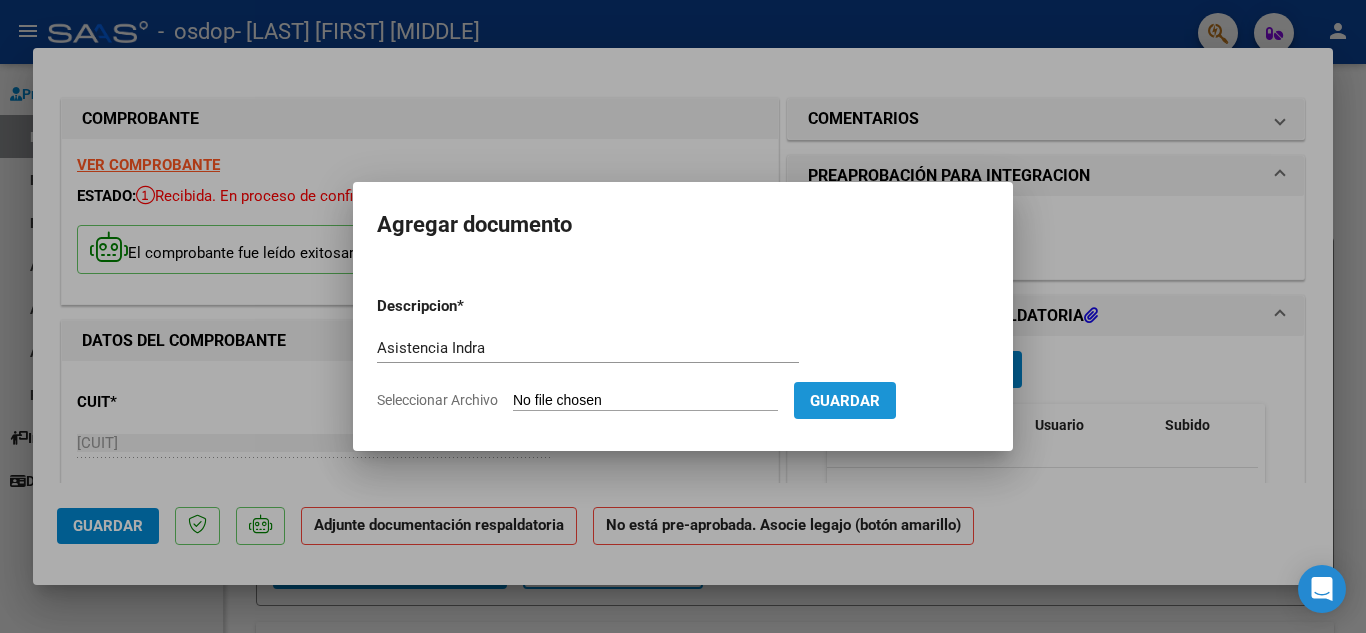 click on "Guardar" at bounding box center (845, 401) 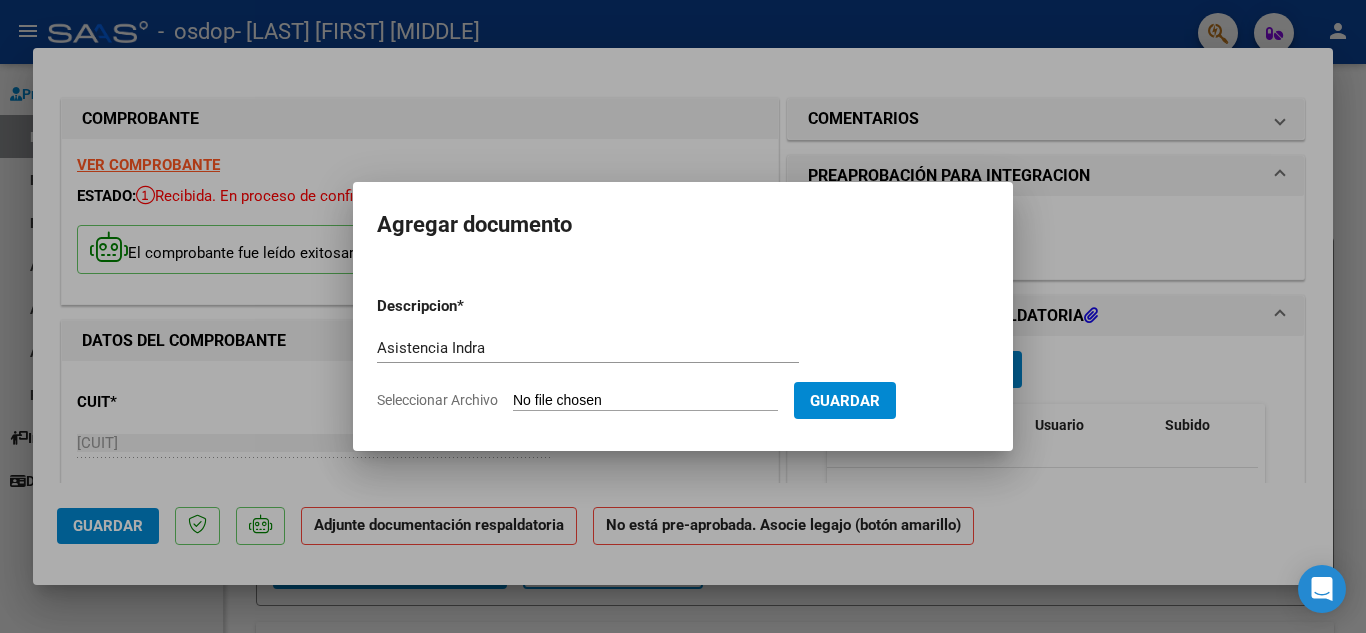 click on "Seleccionar Archivo" at bounding box center (645, 401) 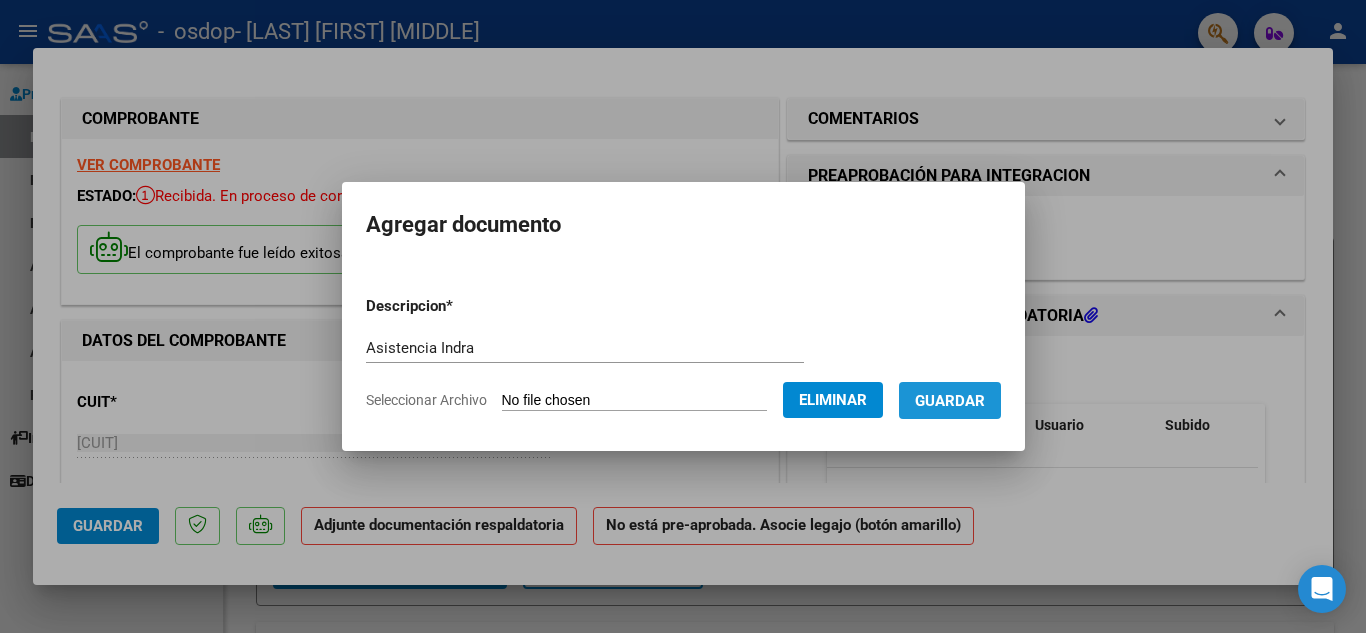 click on "Guardar" at bounding box center (950, 400) 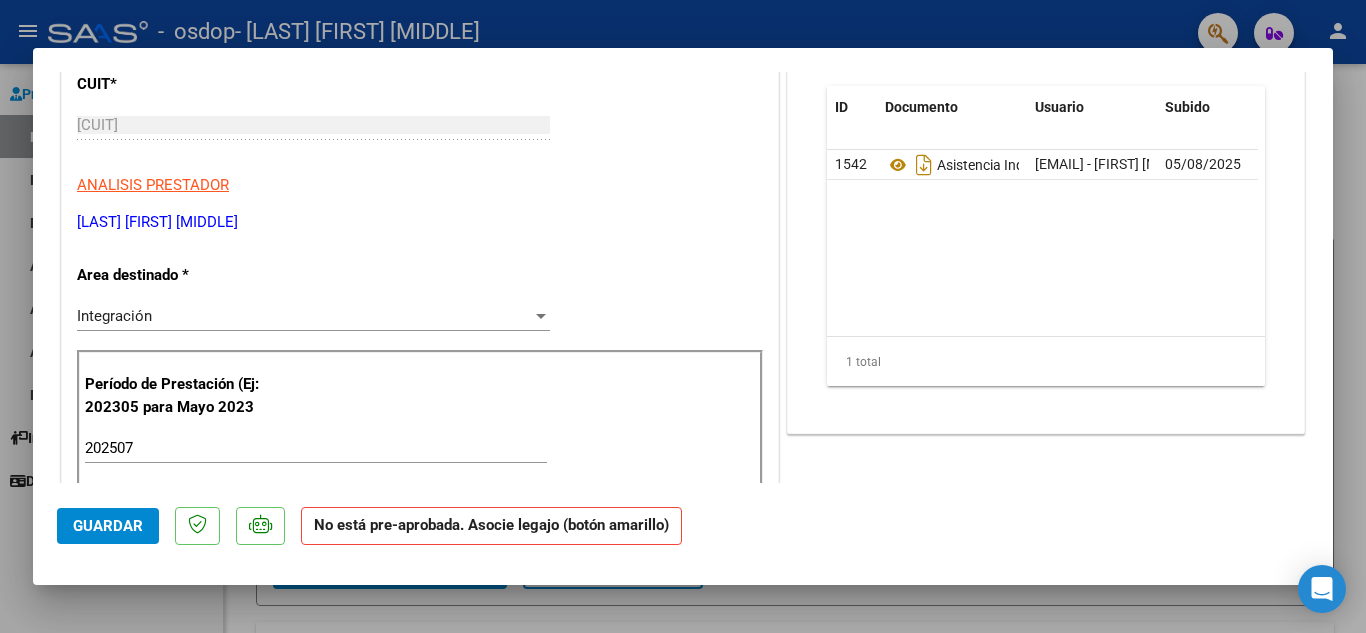 scroll, scrollTop: 329, scrollLeft: 0, axis: vertical 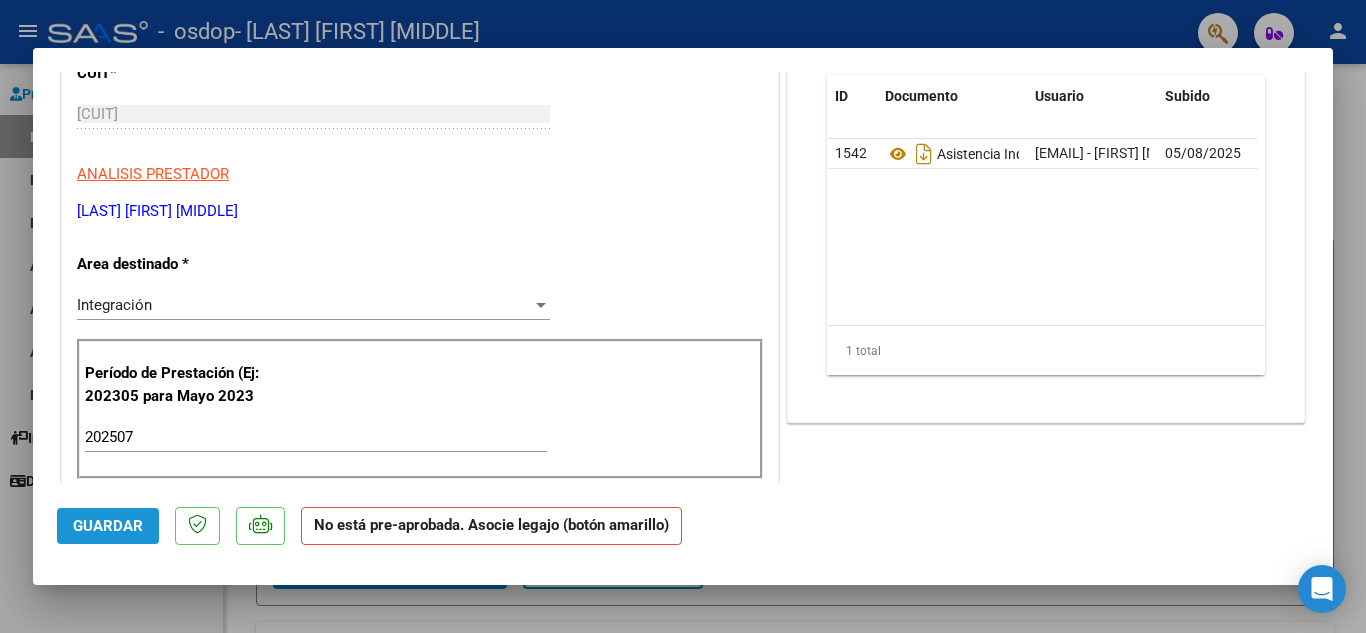 click on "Guardar" 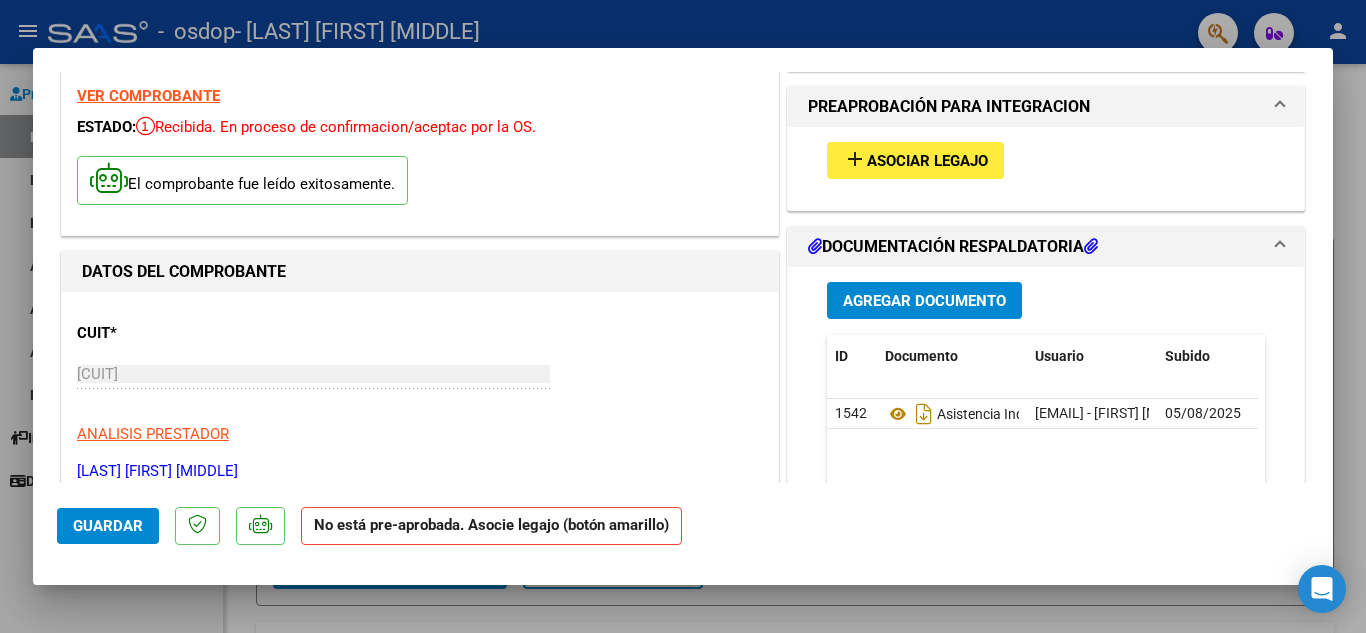 scroll, scrollTop: 0, scrollLeft: 0, axis: both 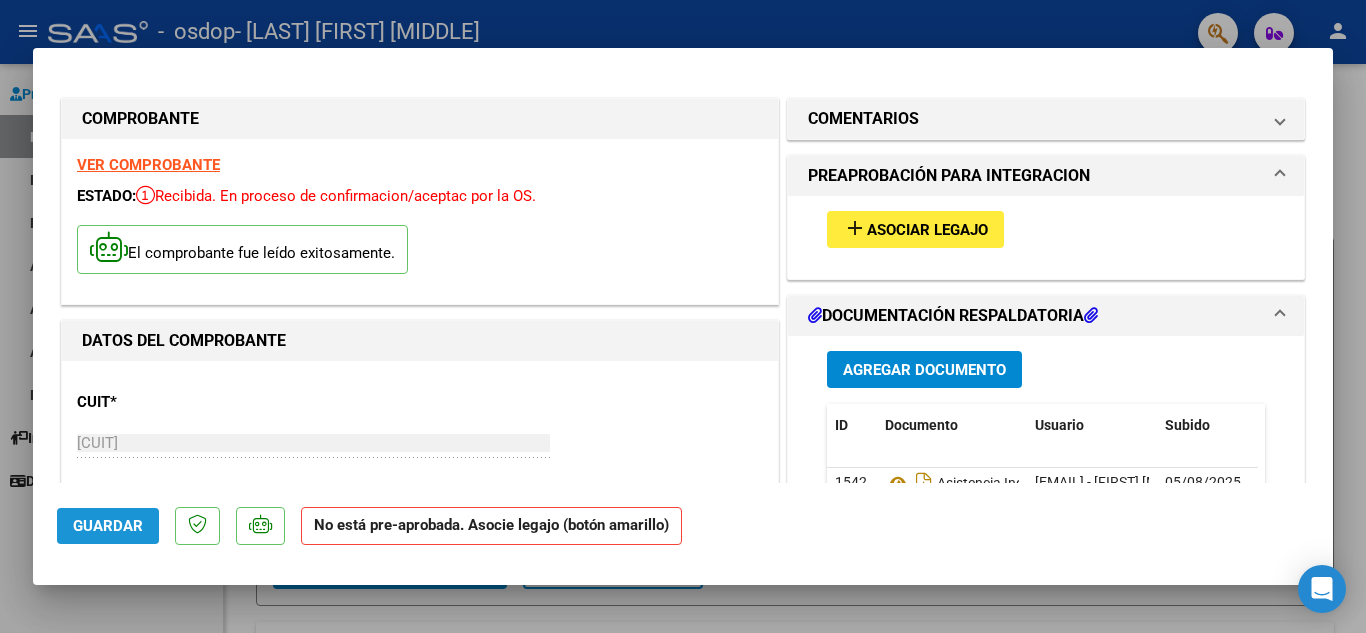click on "Guardar" 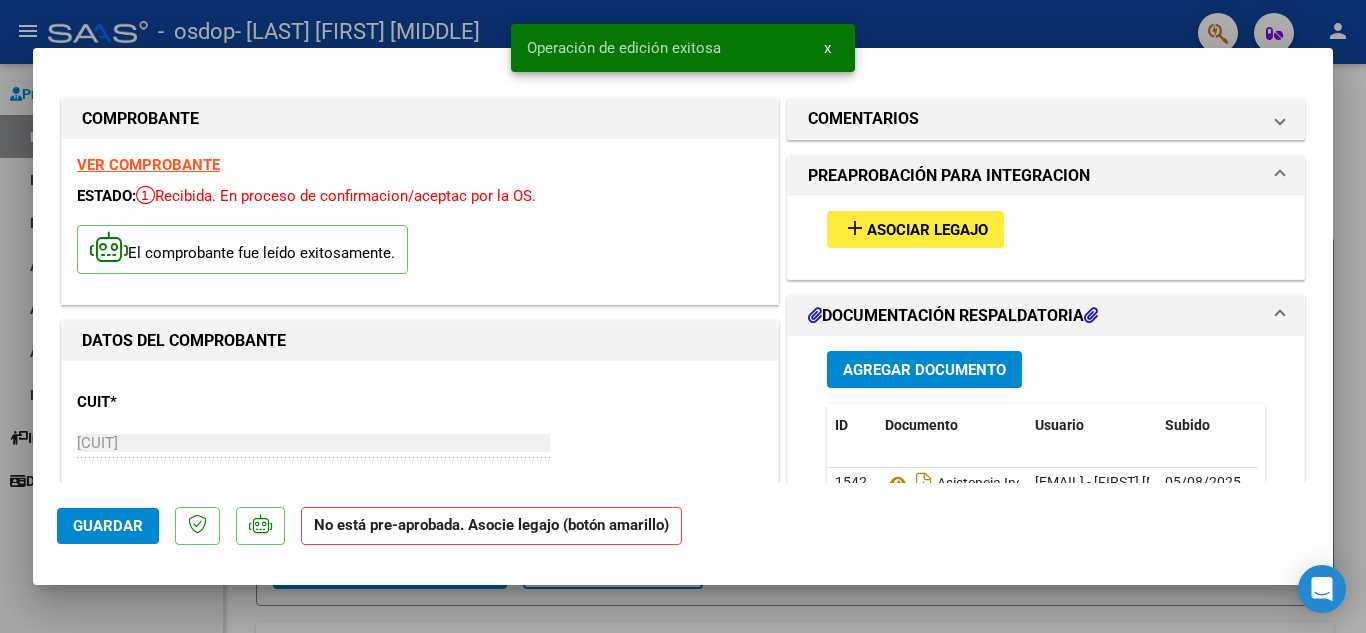 click at bounding box center (683, 316) 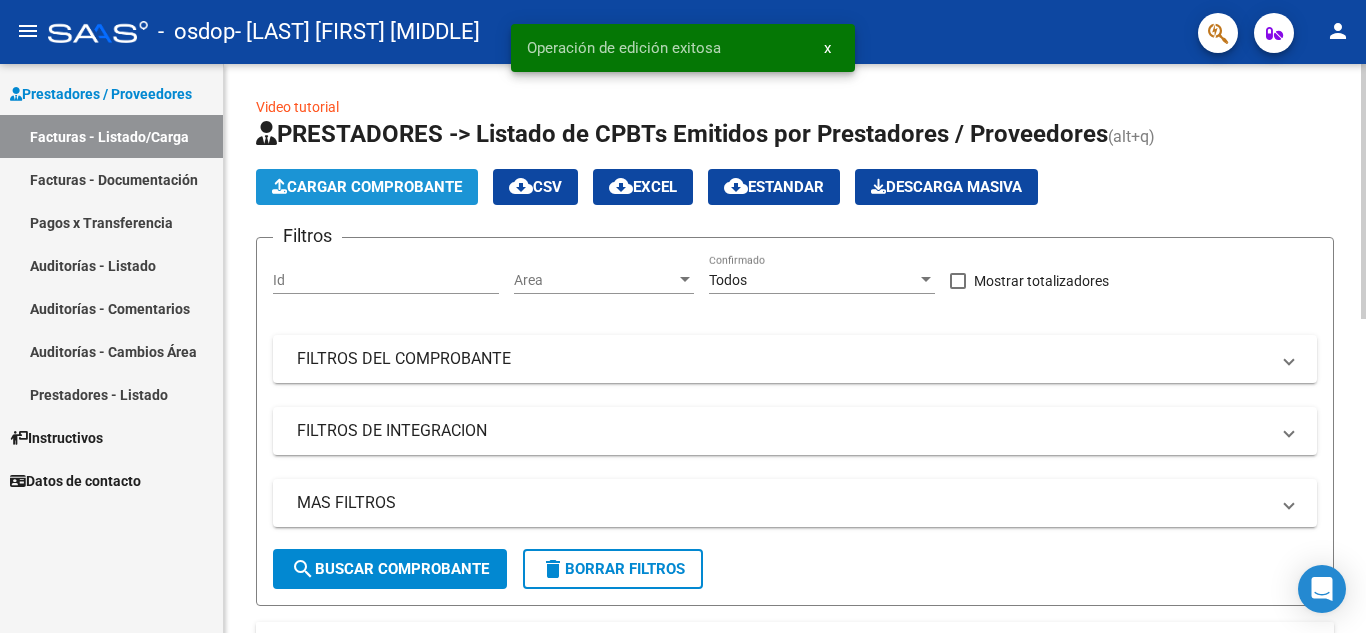 click on "Cargar Comprobante" 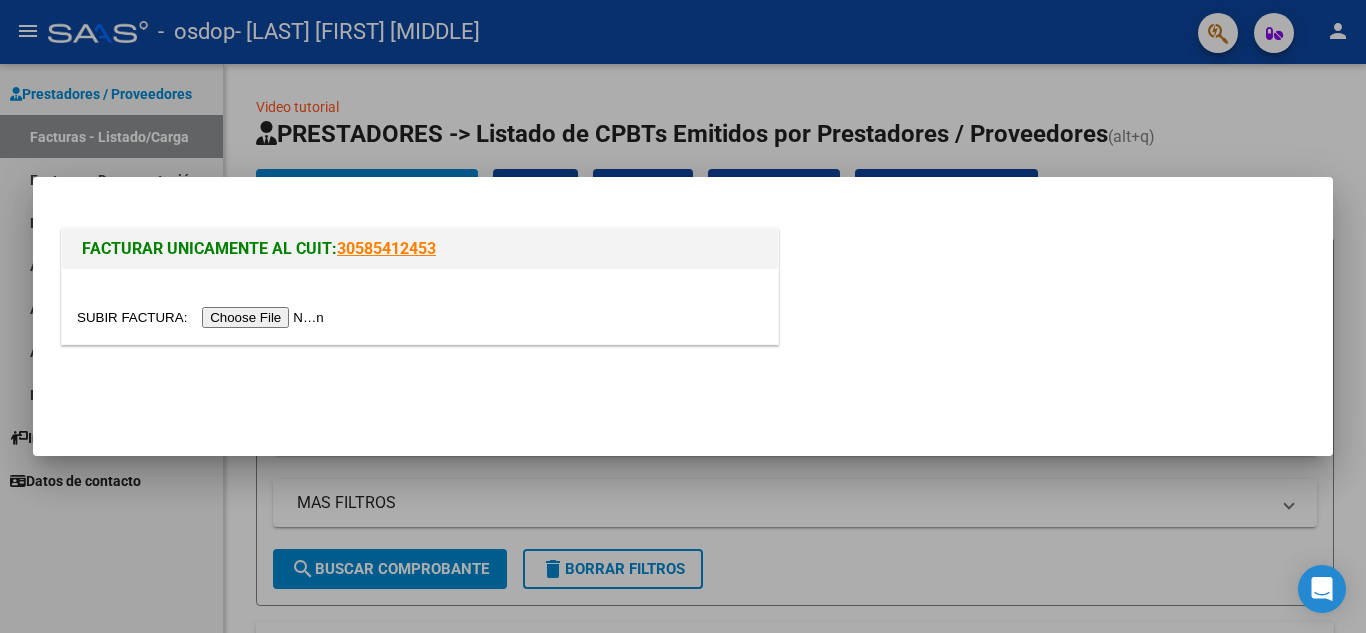 click at bounding box center (203, 317) 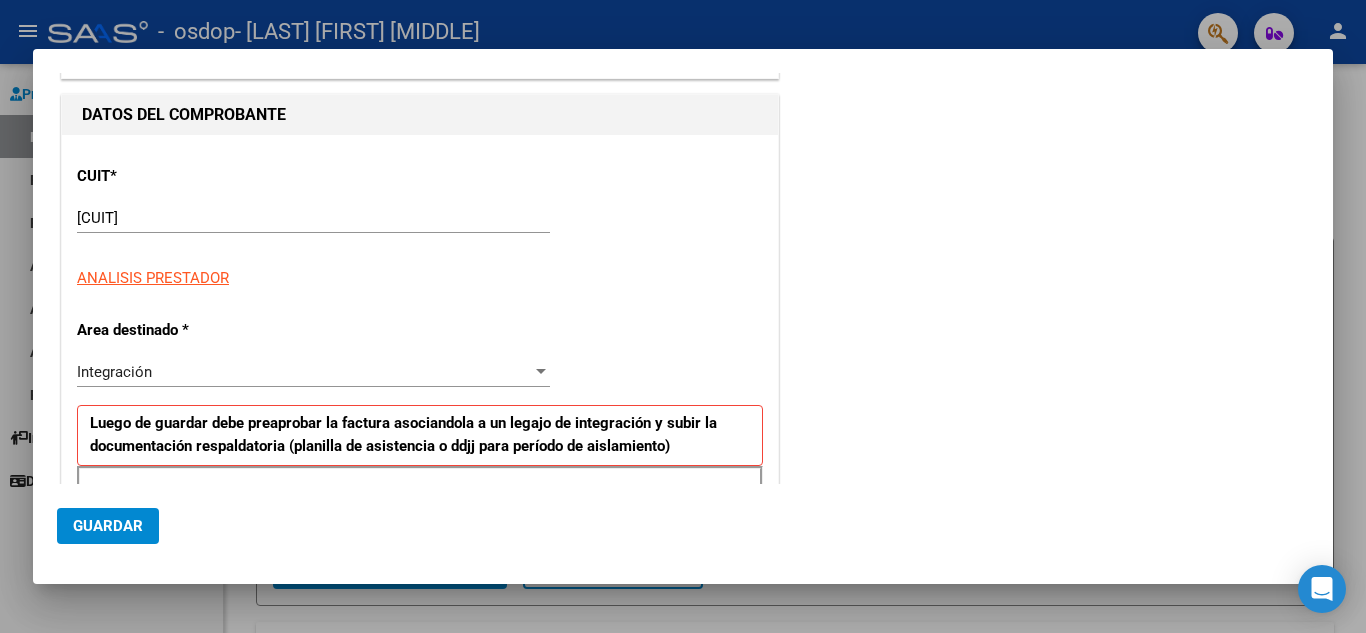 scroll, scrollTop: 190, scrollLeft: 0, axis: vertical 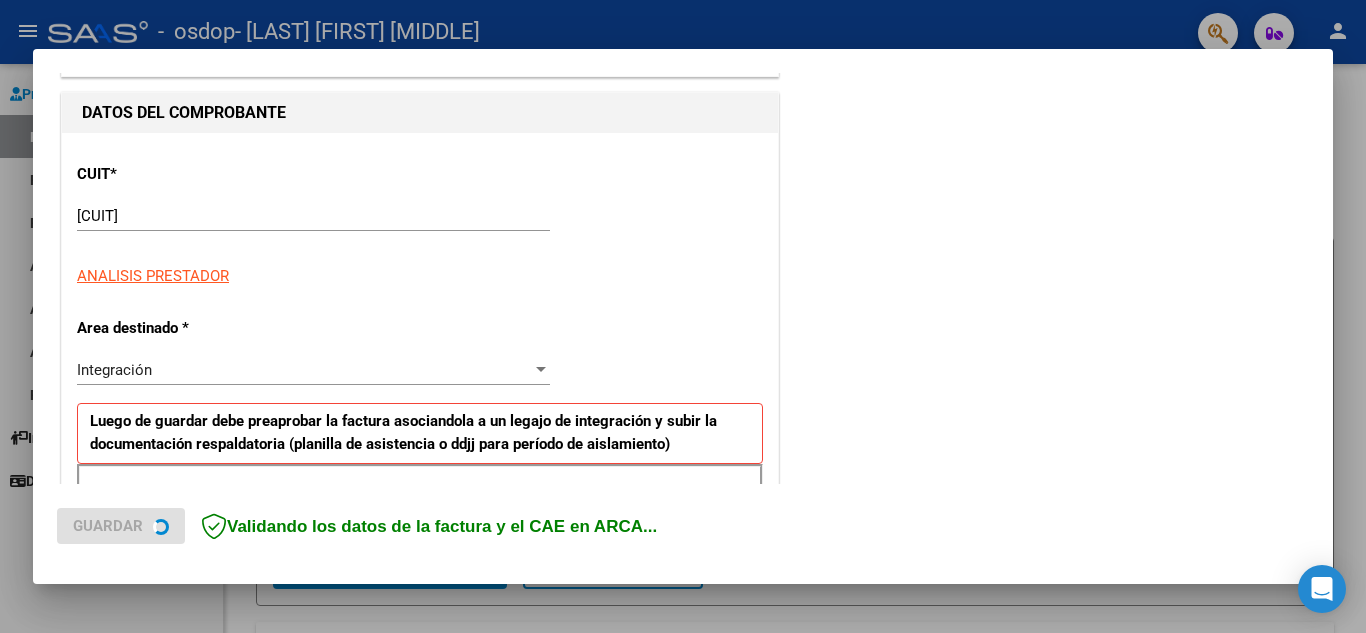 click on "Integración Seleccionar Area" at bounding box center [313, 370] 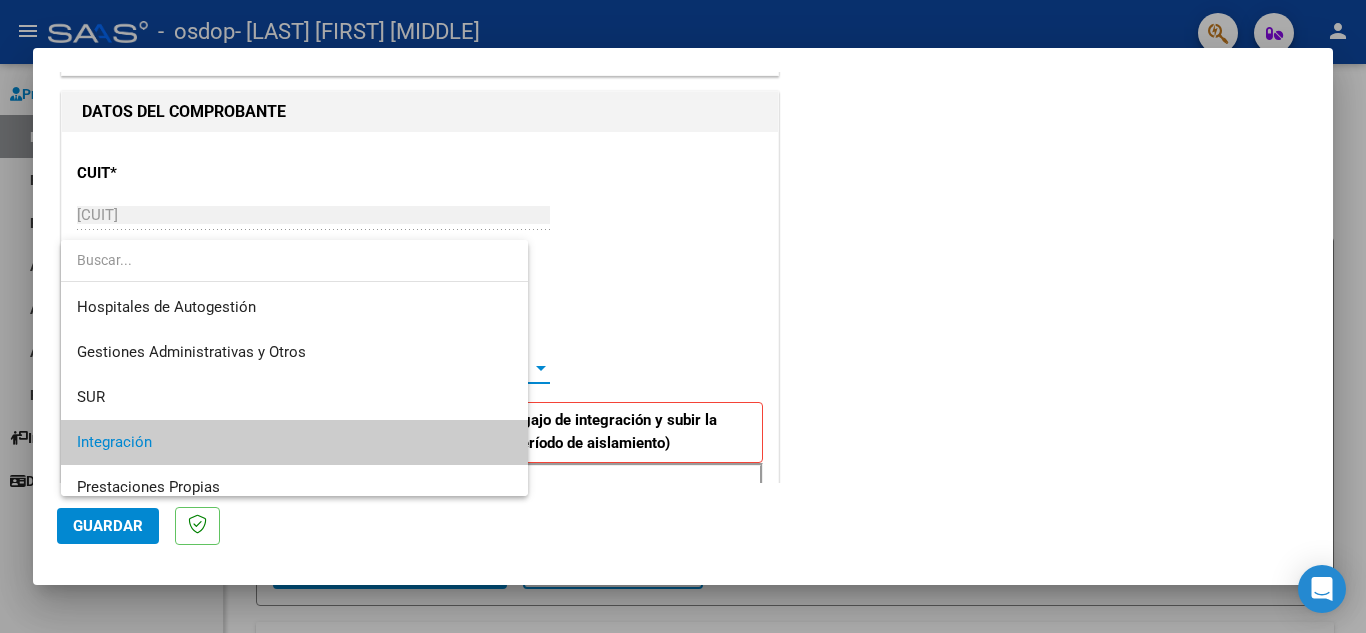 scroll, scrollTop: 75, scrollLeft: 0, axis: vertical 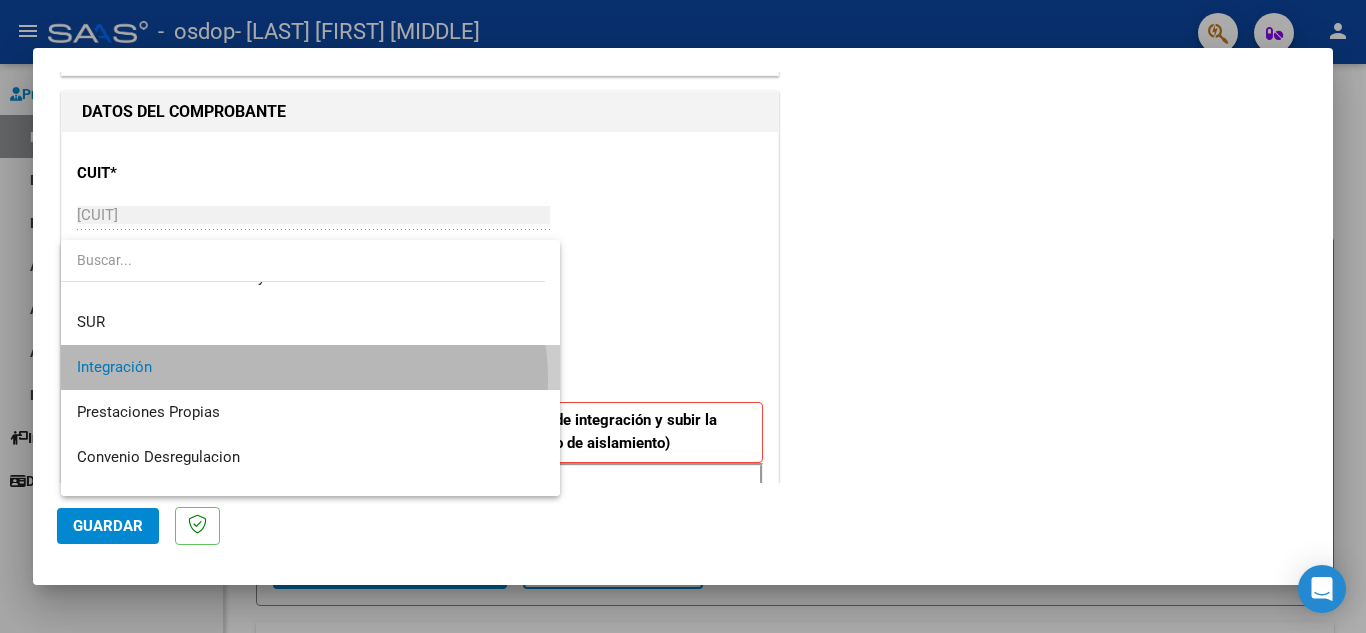 click on "Integración" at bounding box center [310, 367] 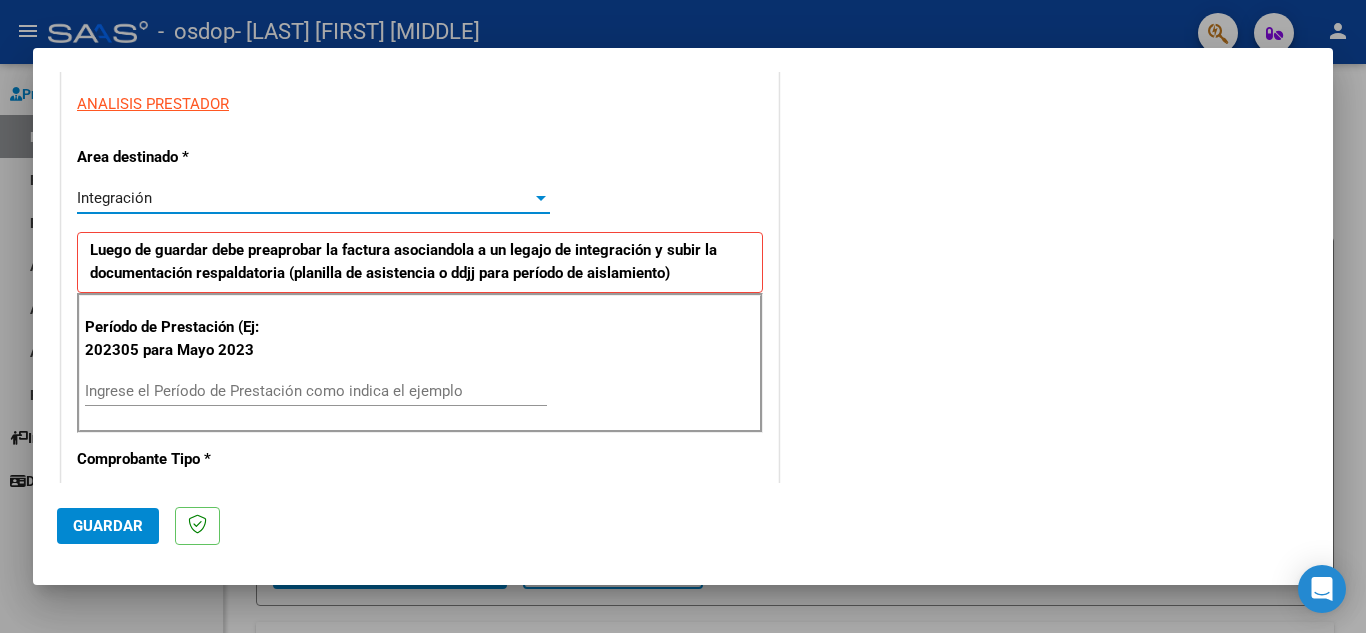 scroll, scrollTop: 361, scrollLeft: 0, axis: vertical 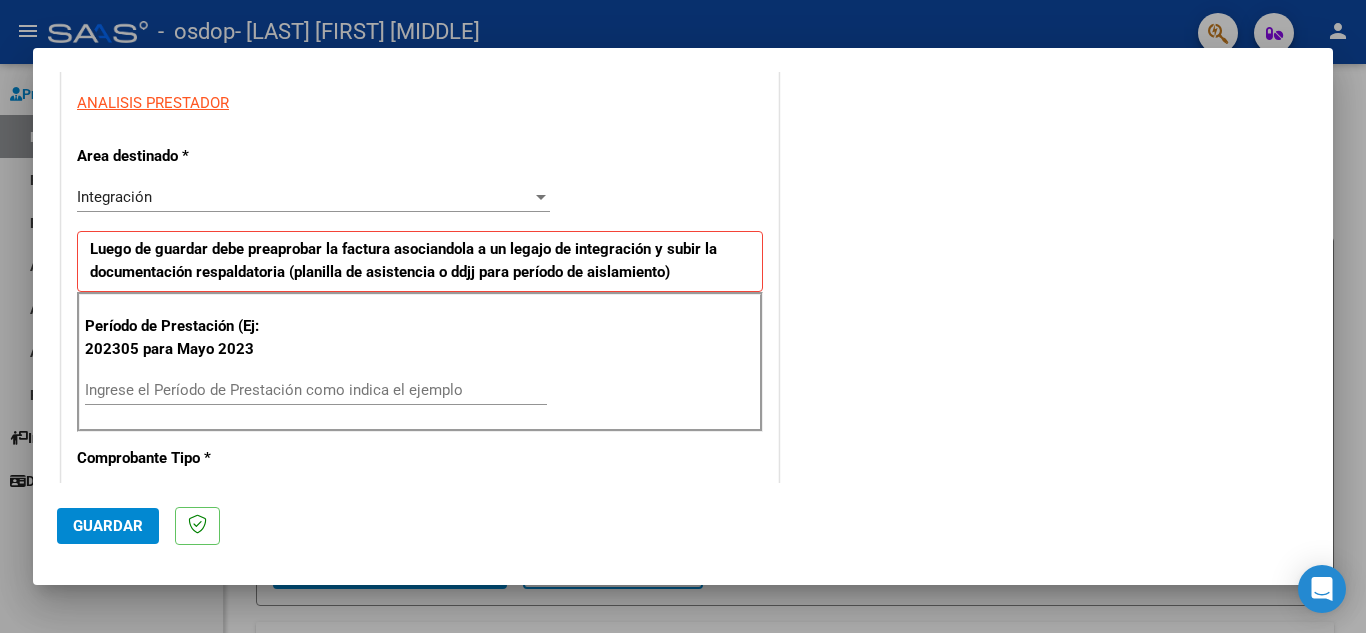 click on "Ingrese el Período de Prestación como indica el ejemplo" at bounding box center (316, 390) 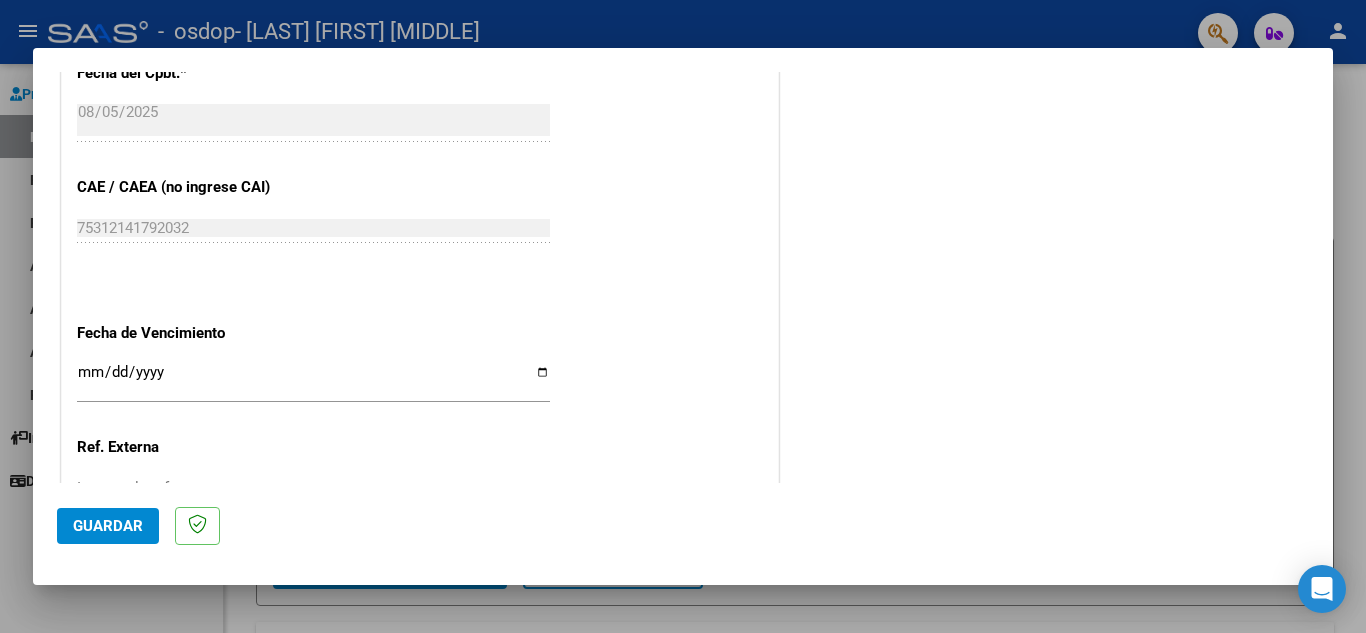 scroll, scrollTop: 1311, scrollLeft: 0, axis: vertical 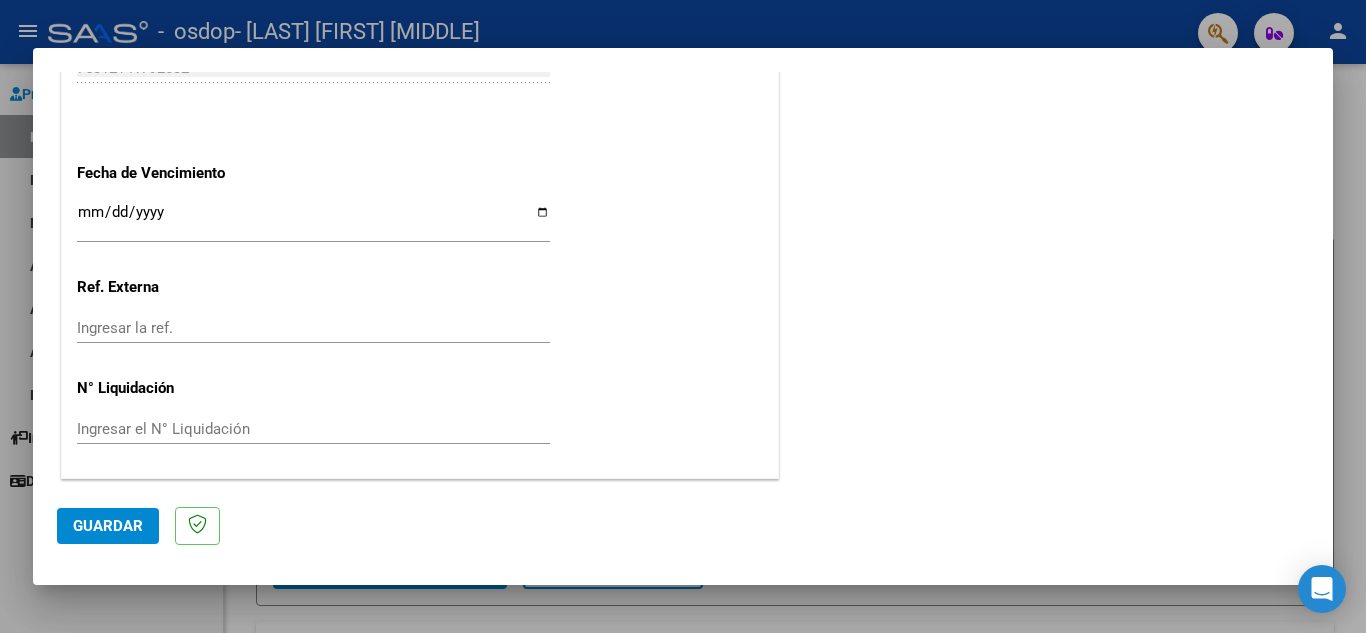 type on "202507" 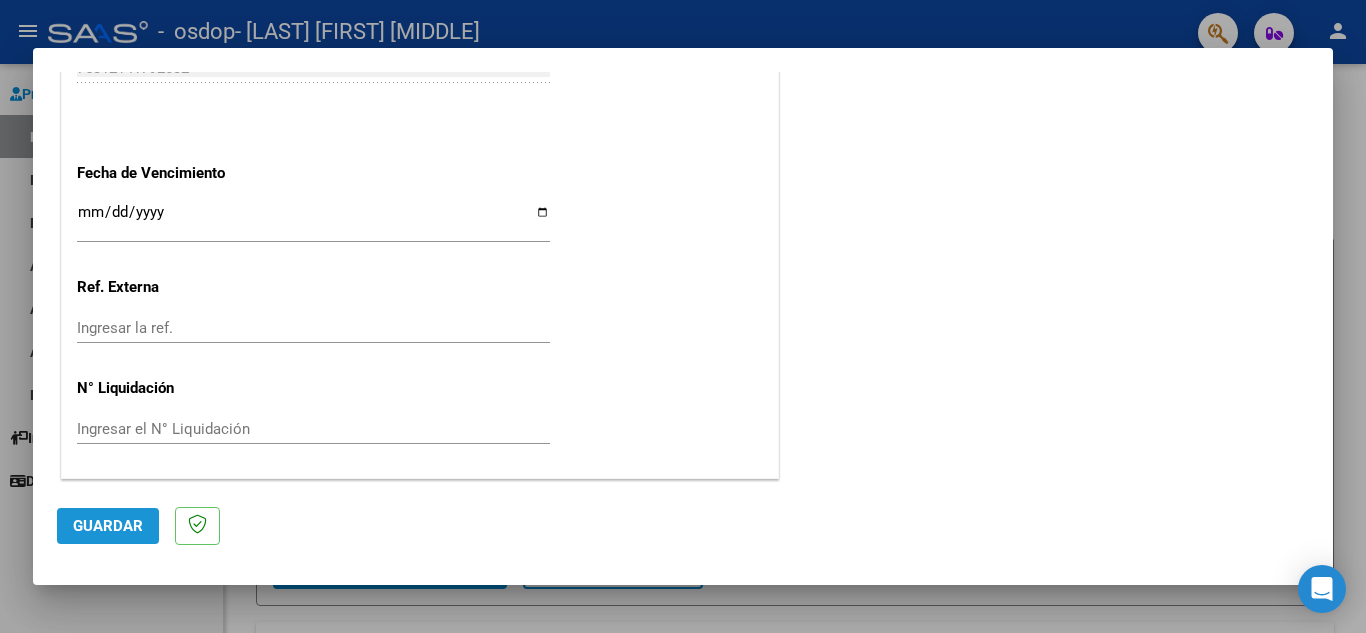 click on "Guardar" 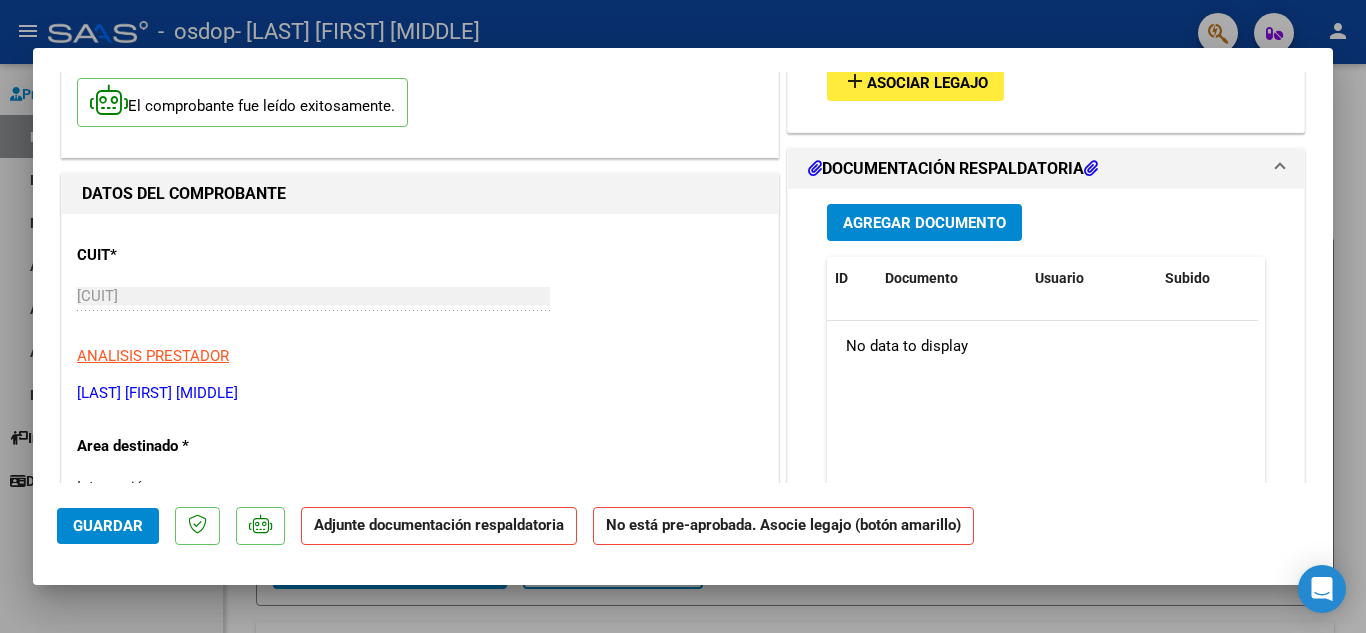 scroll, scrollTop: 137, scrollLeft: 0, axis: vertical 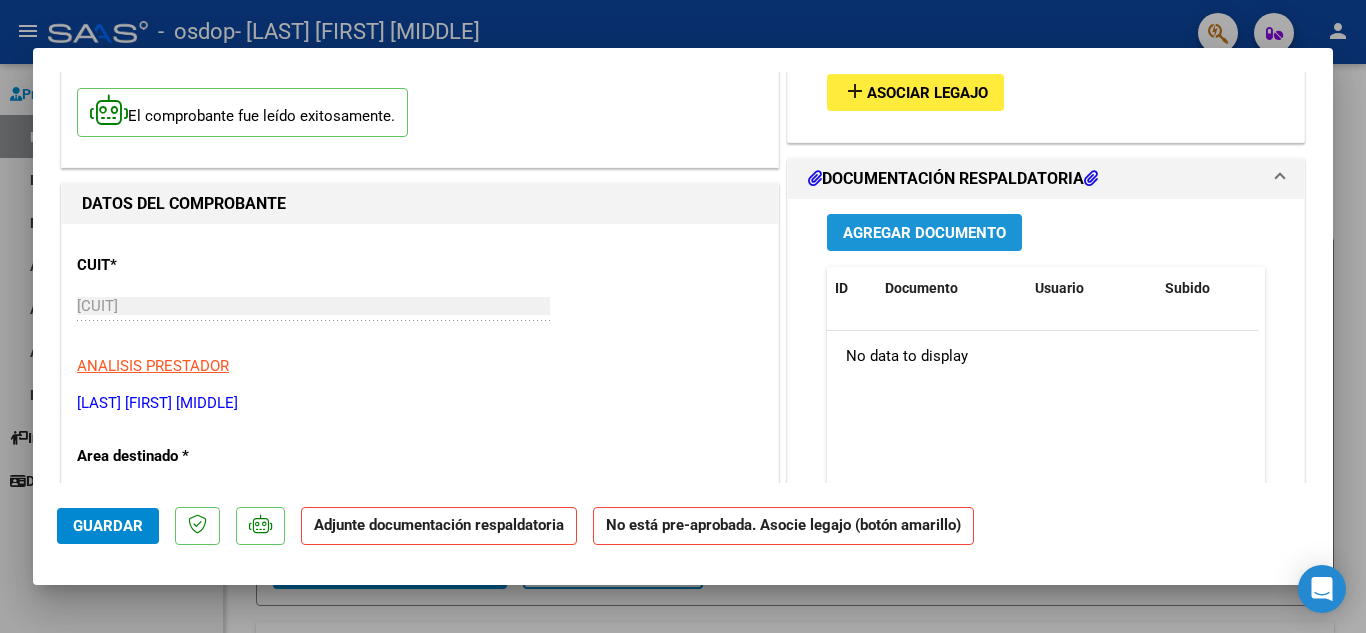 click on "Agregar Documento" at bounding box center [924, 233] 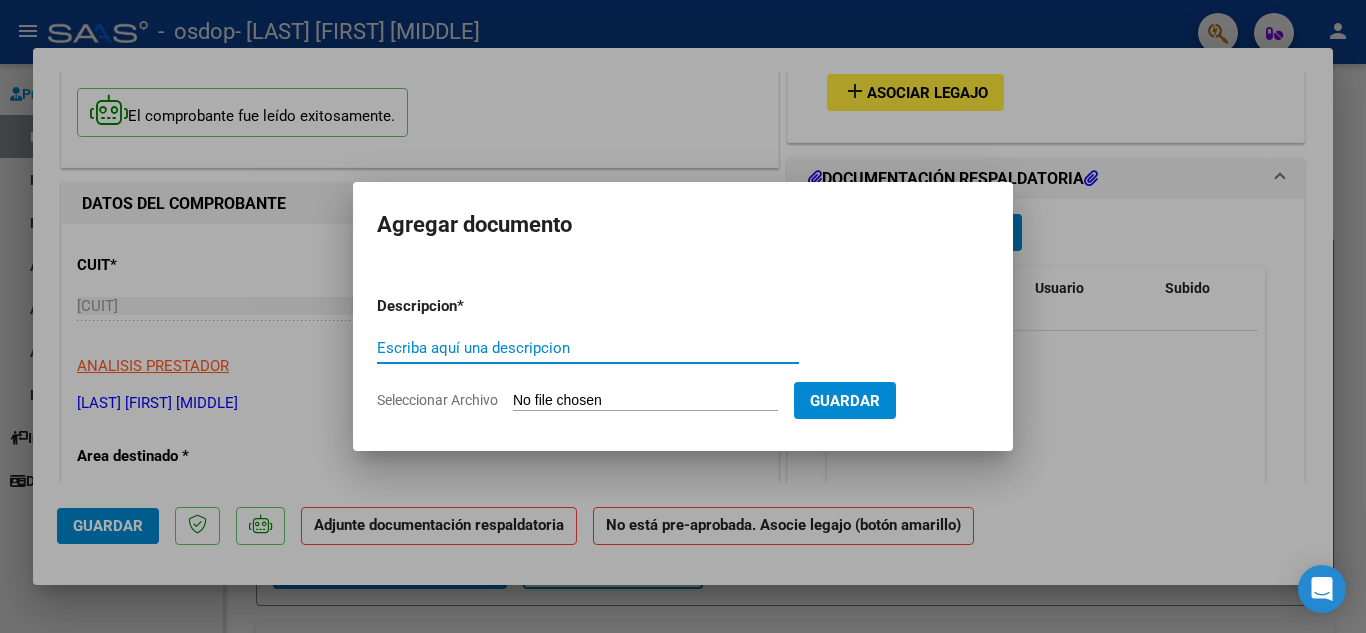 type on "0" 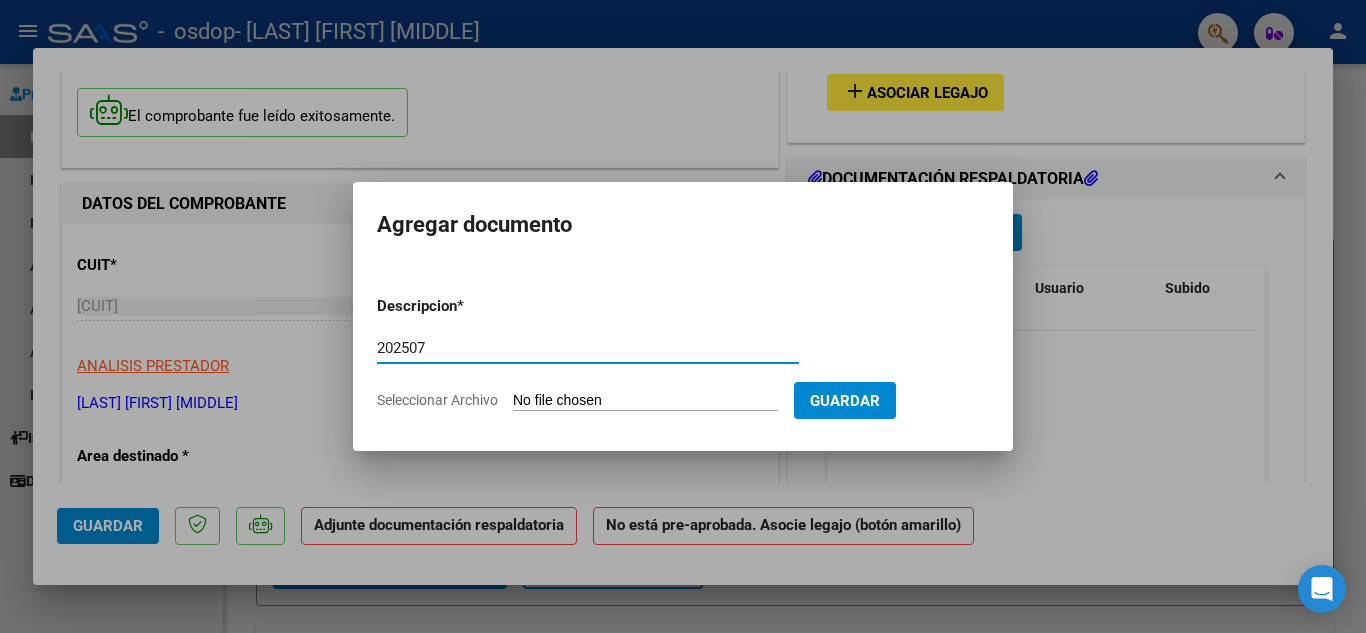 type on "202507" 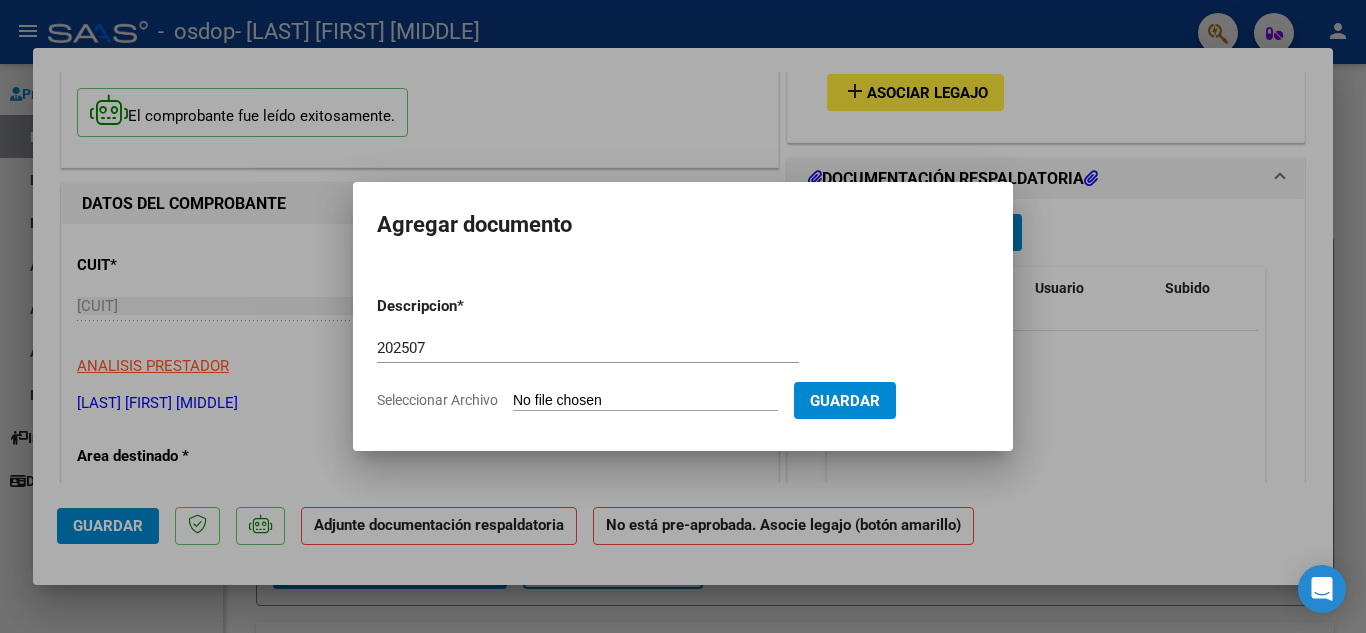 click on "Seleccionar Archivo" at bounding box center [645, 401] 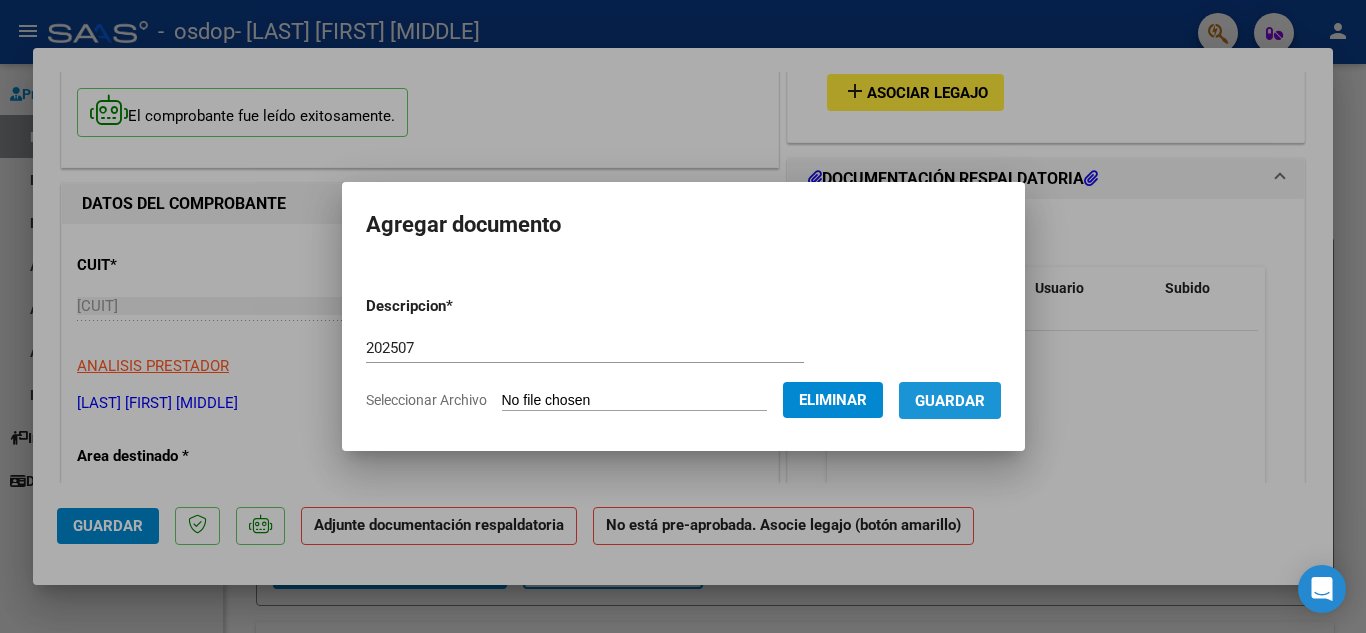 click on "Guardar" at bounding box center [950, 401] 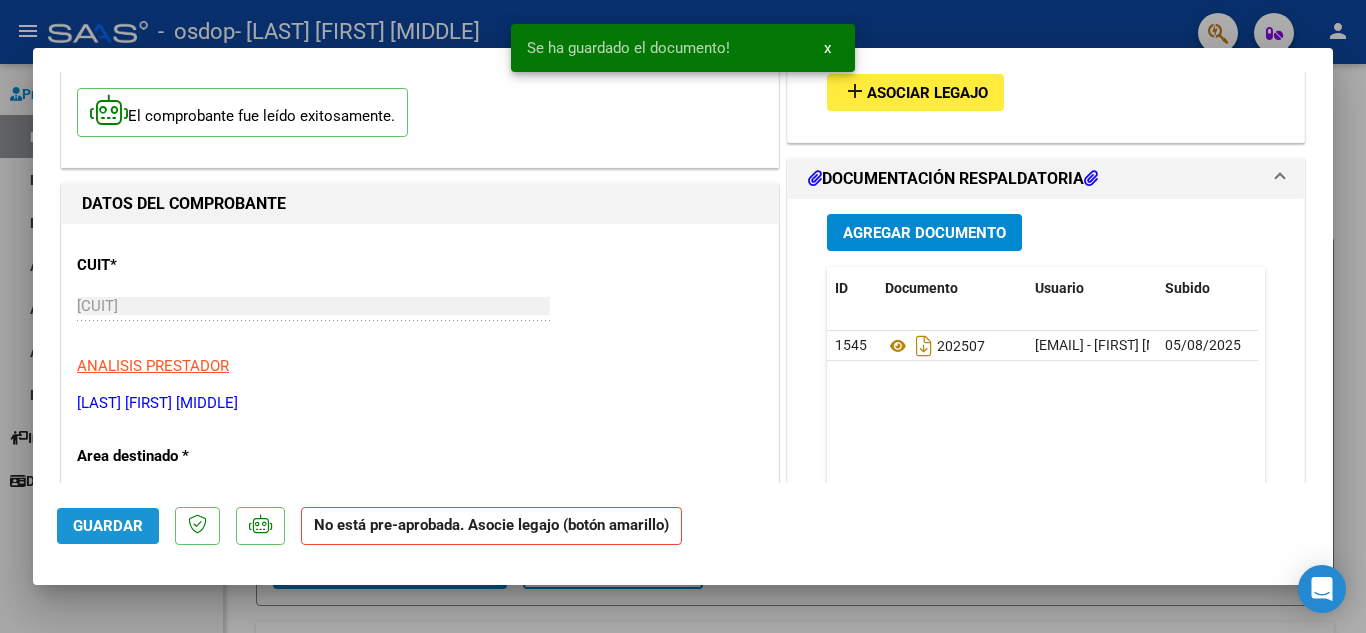 click on "Guardar" 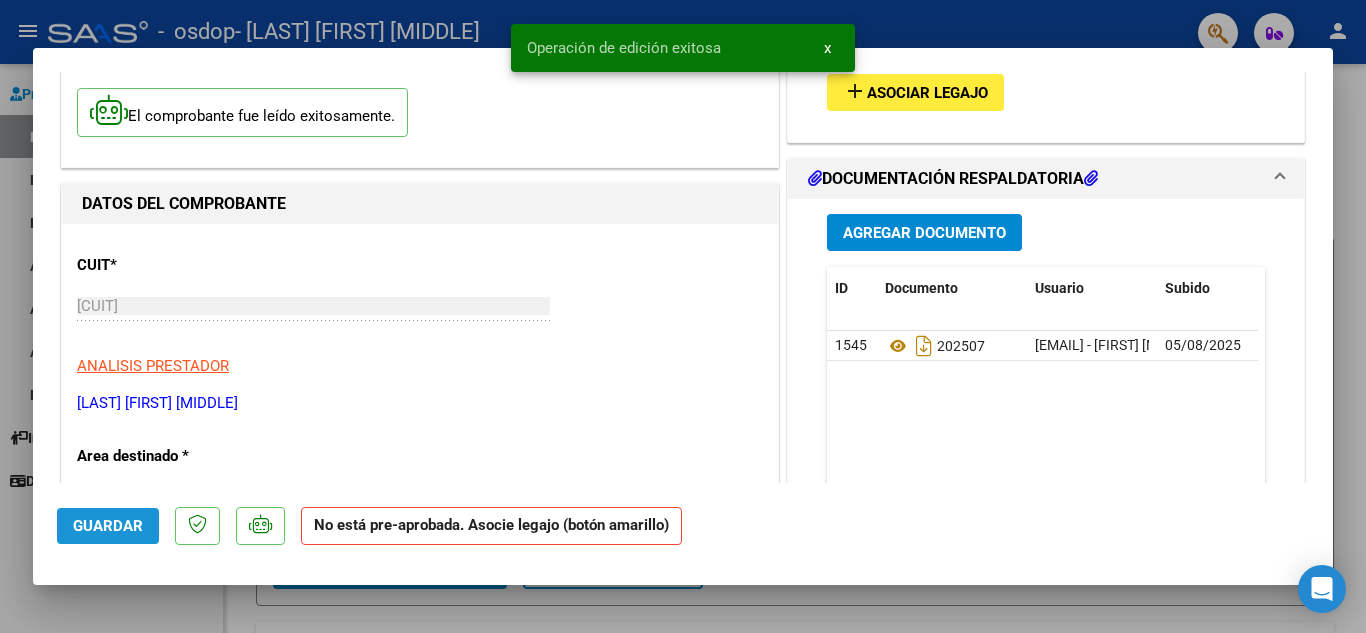 click on "Guardar" 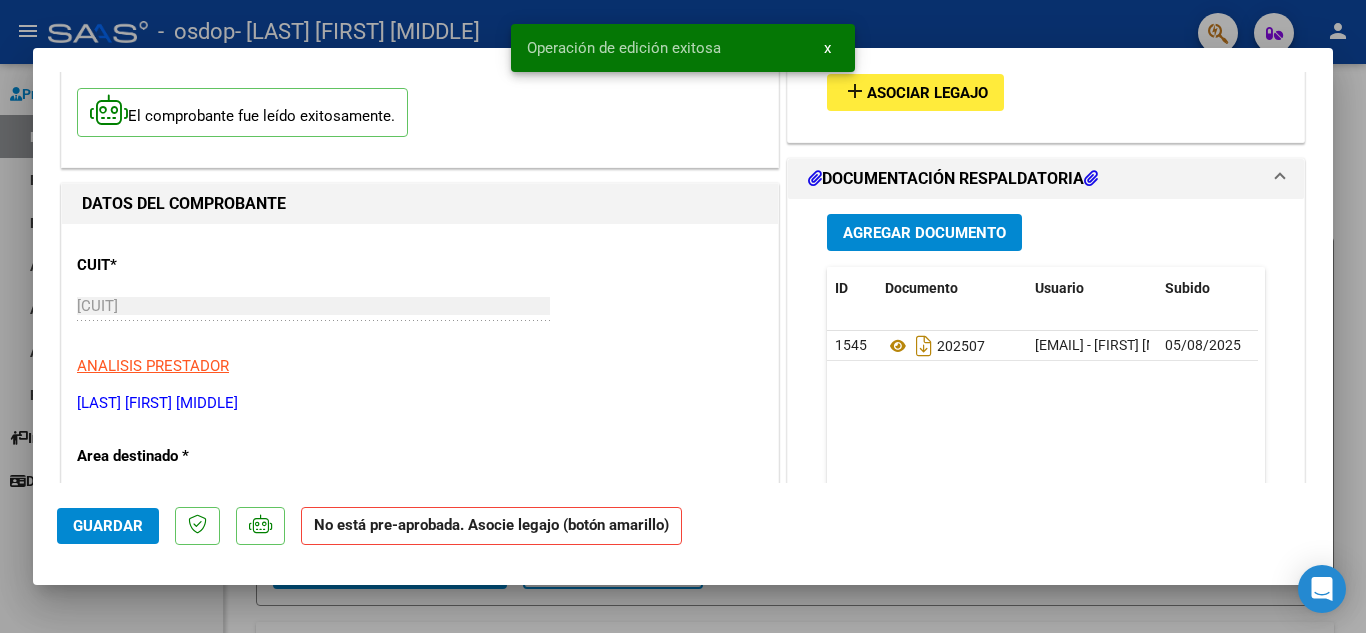 click at bounding box center [683, 316] 